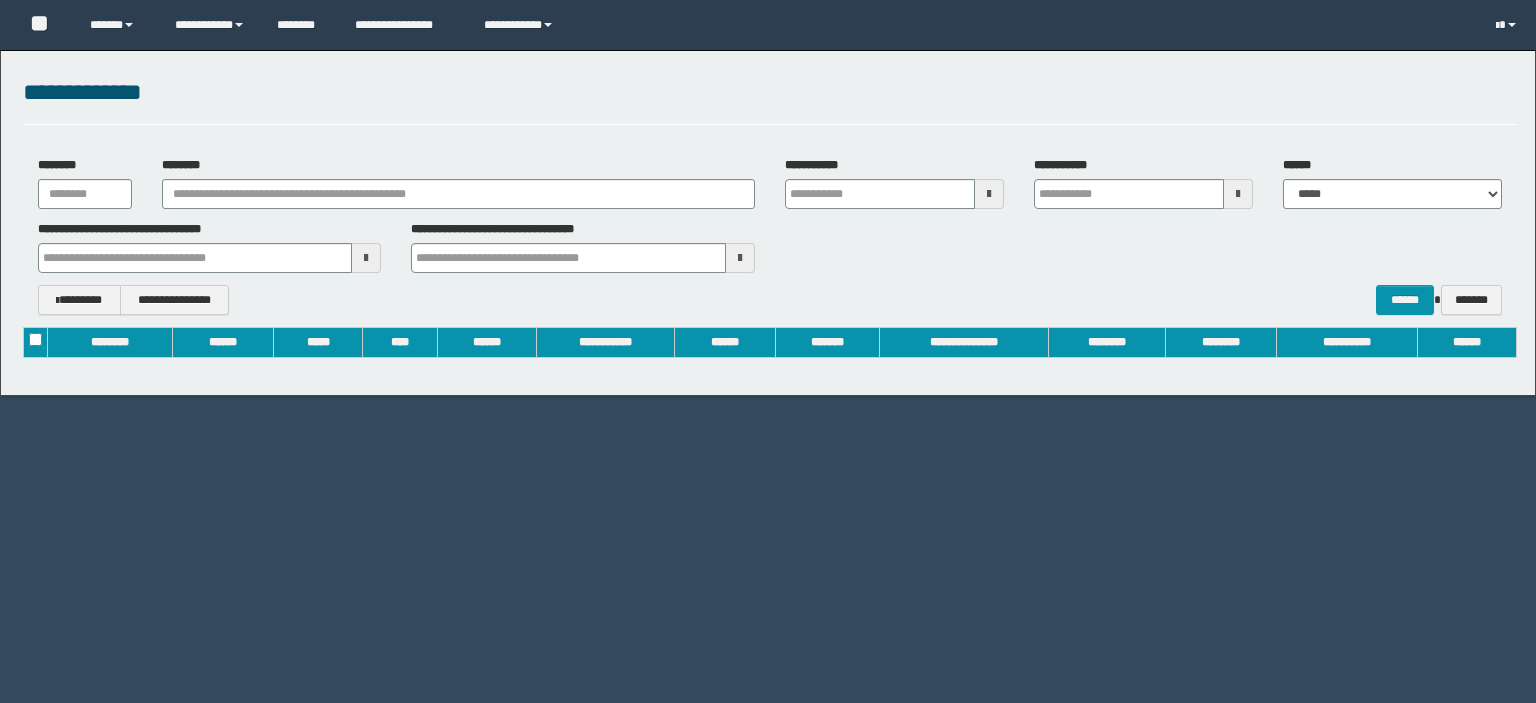 scroll, scrollTop: 0, scrollLeft: 0, axis: both 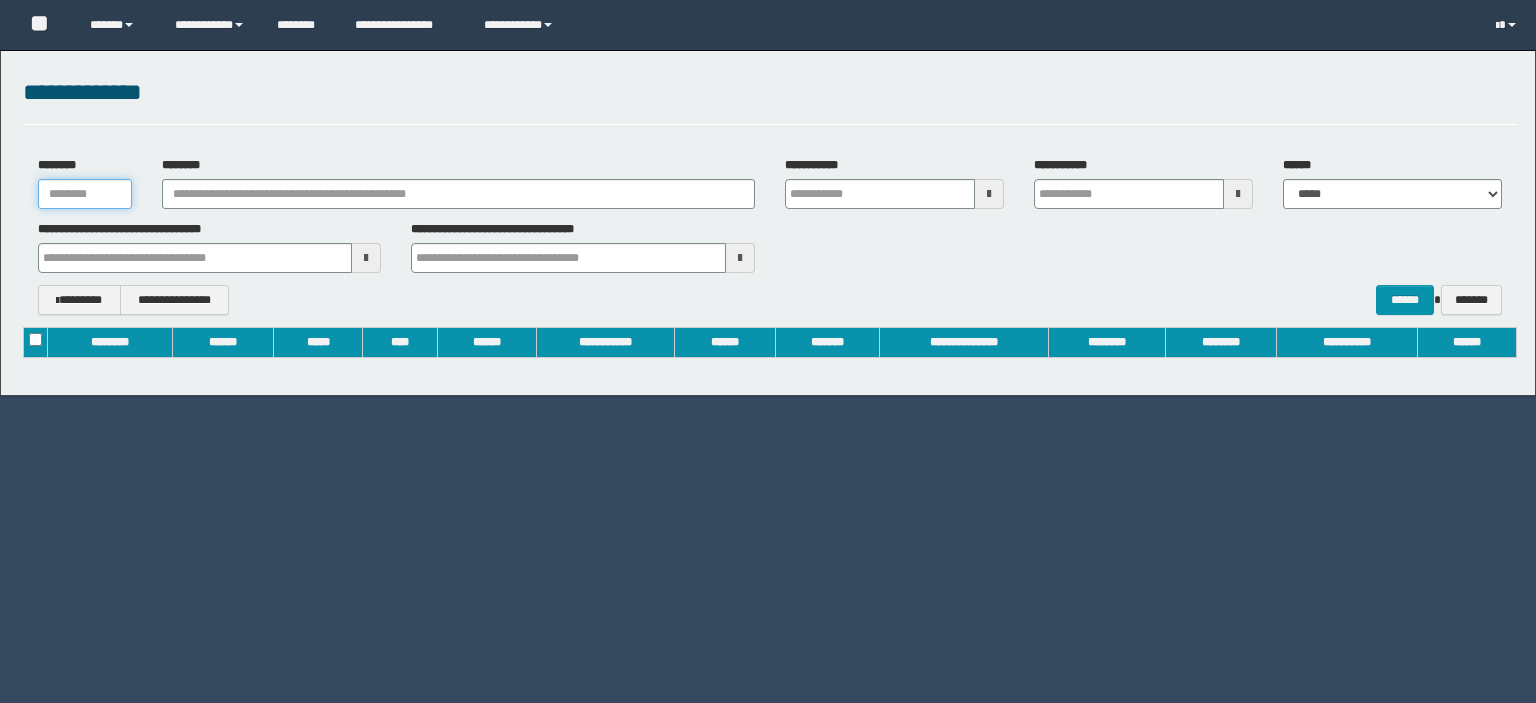 click on "********" at bounding box center (85, 194) 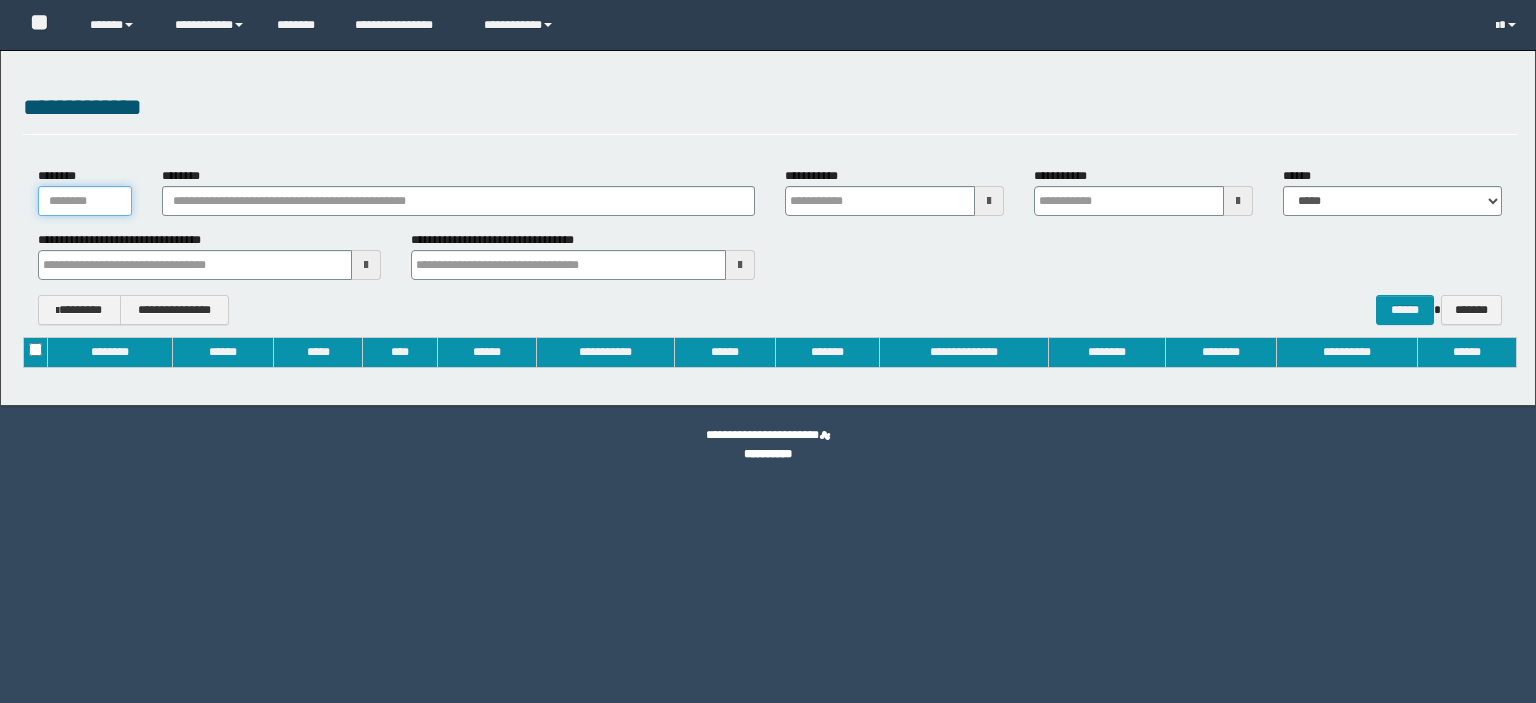 type on "**********" 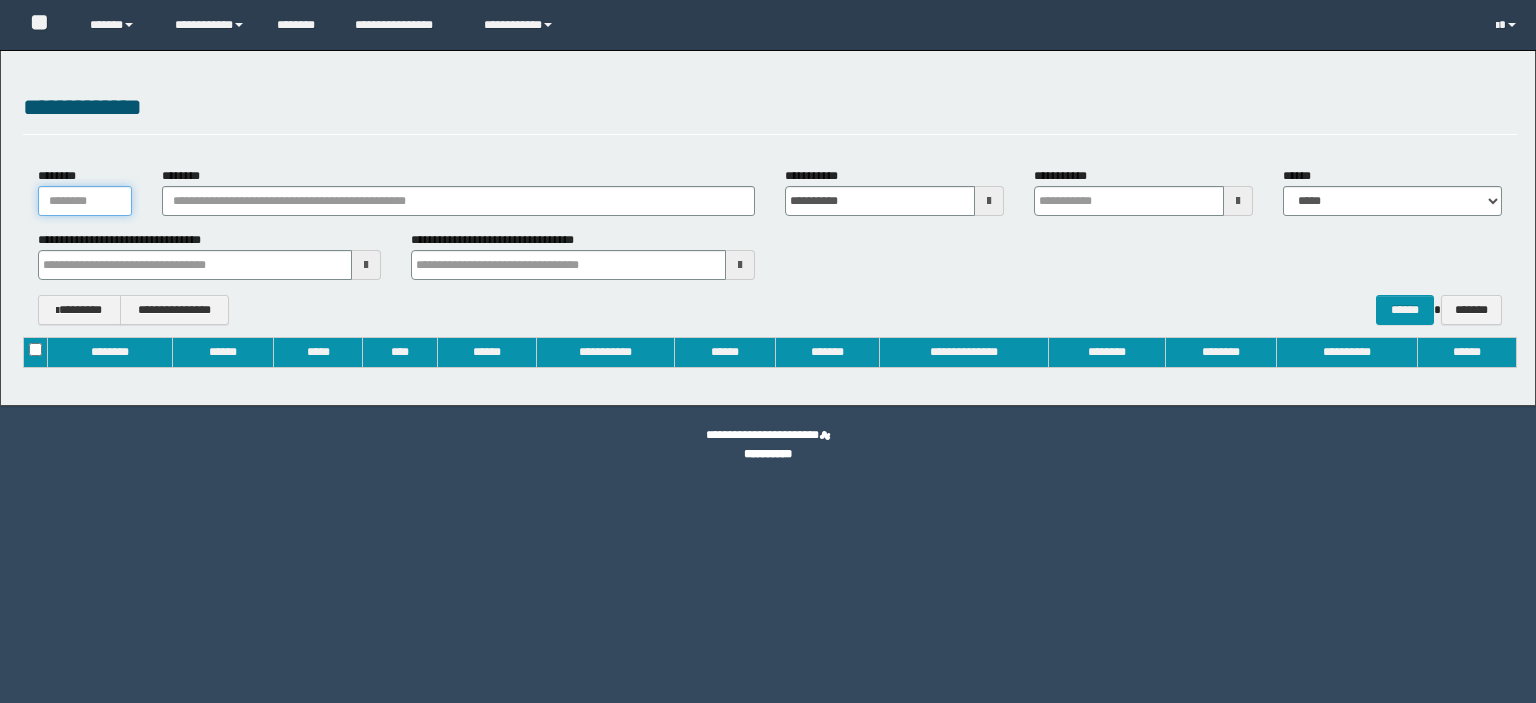 type on "**********" 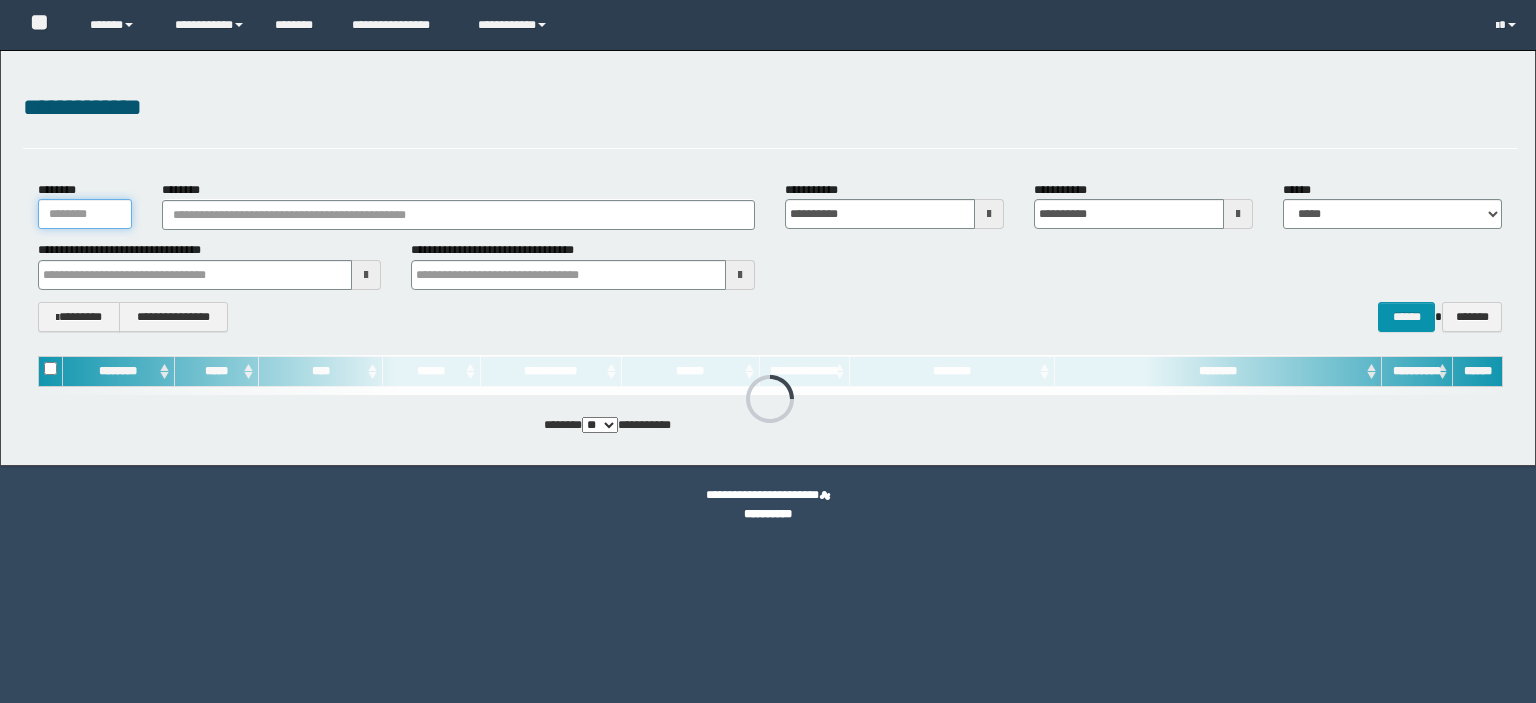 scroll, scrollTop: 0, scrollLeft: 0, axis: both 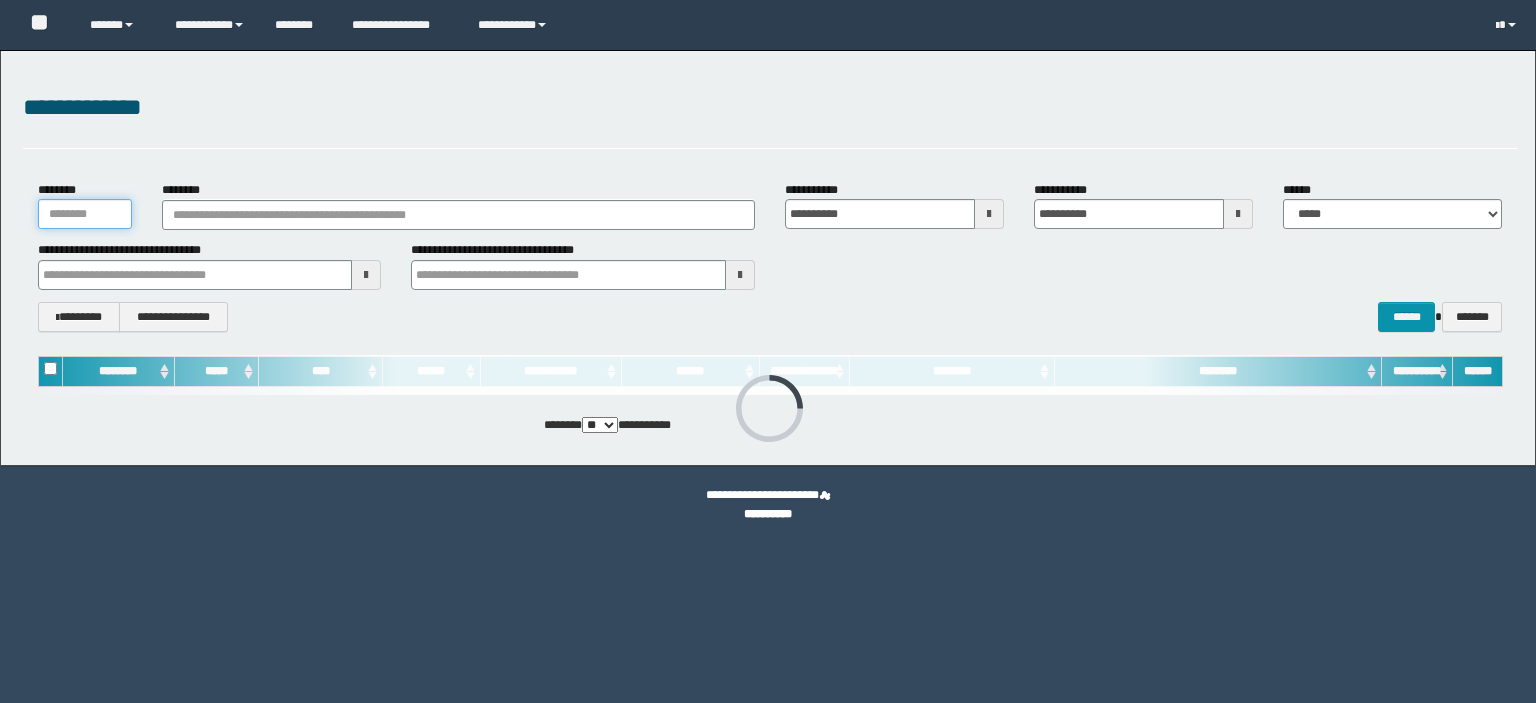 type on "*" 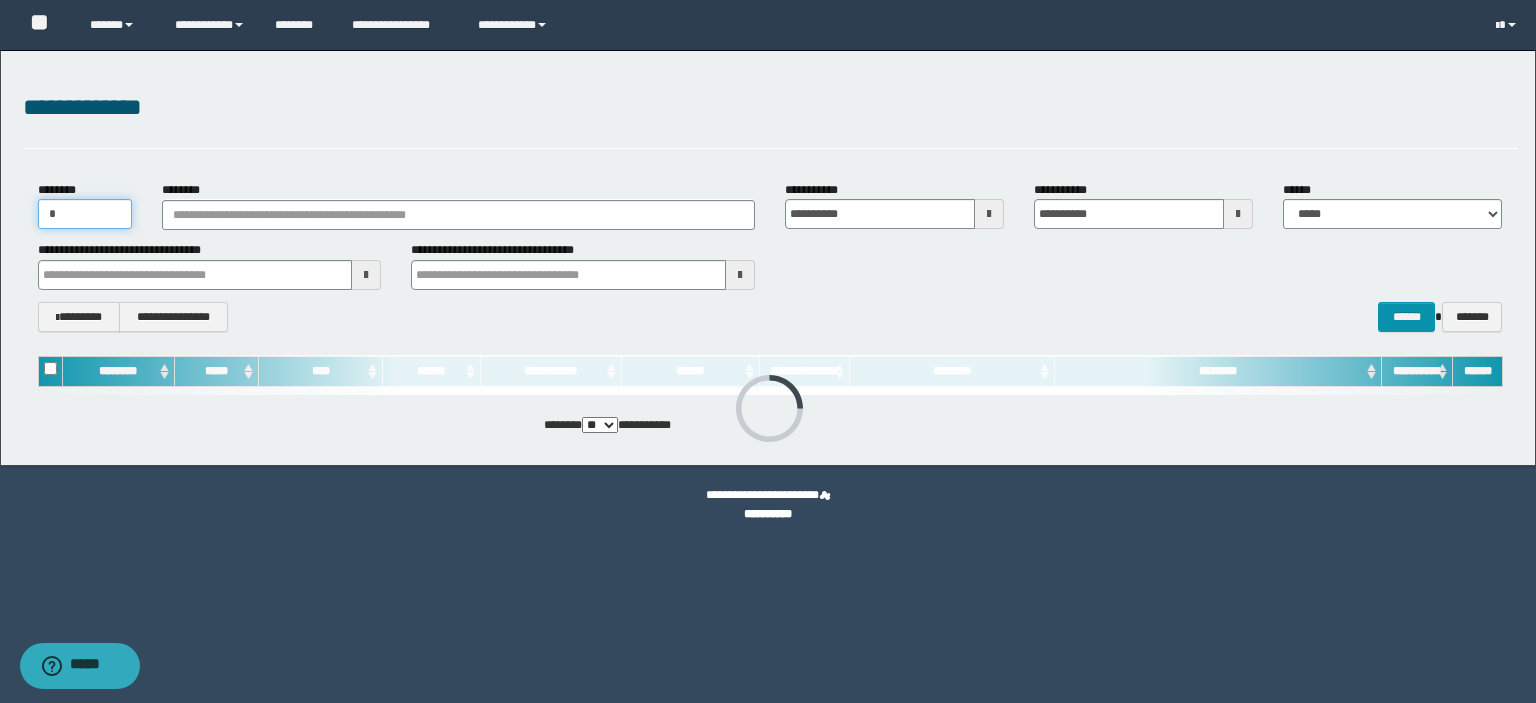 type 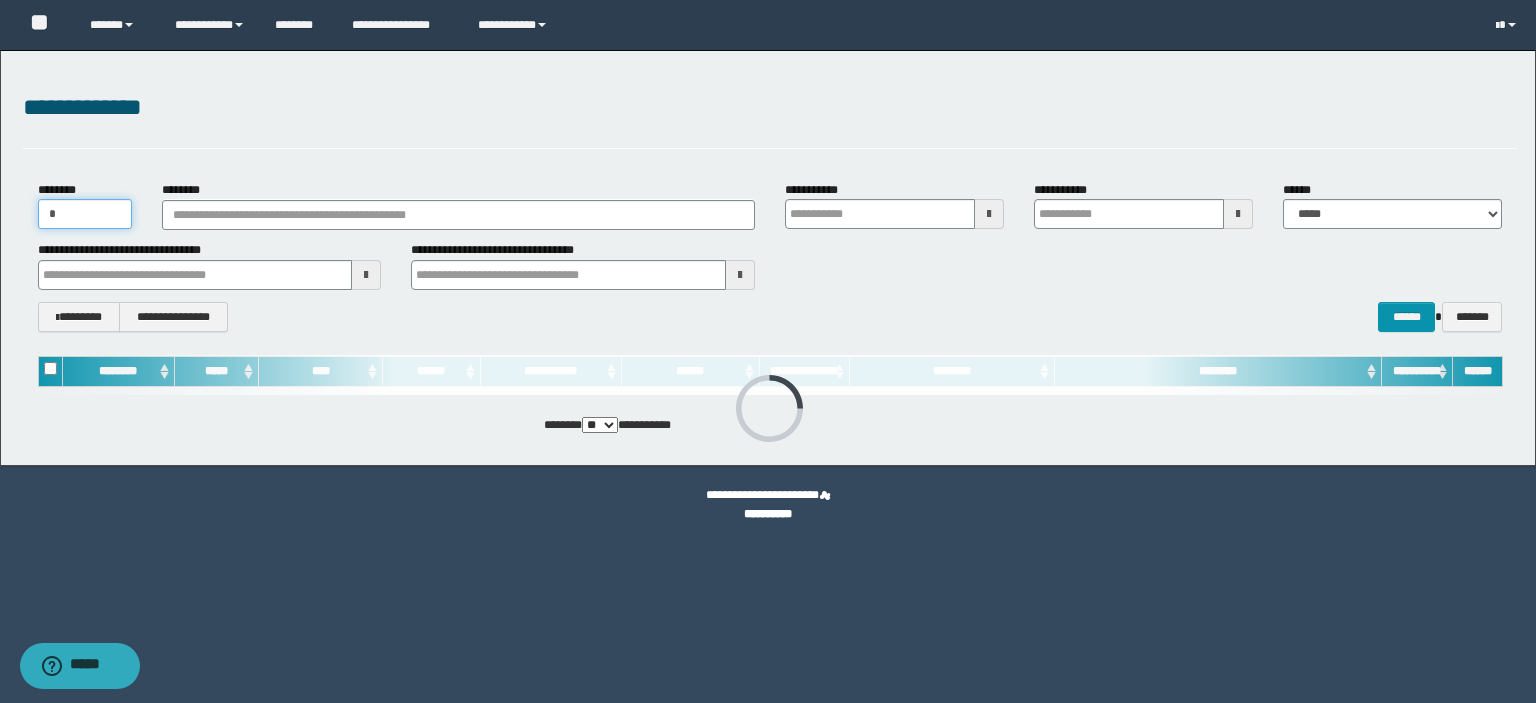 type on "**" 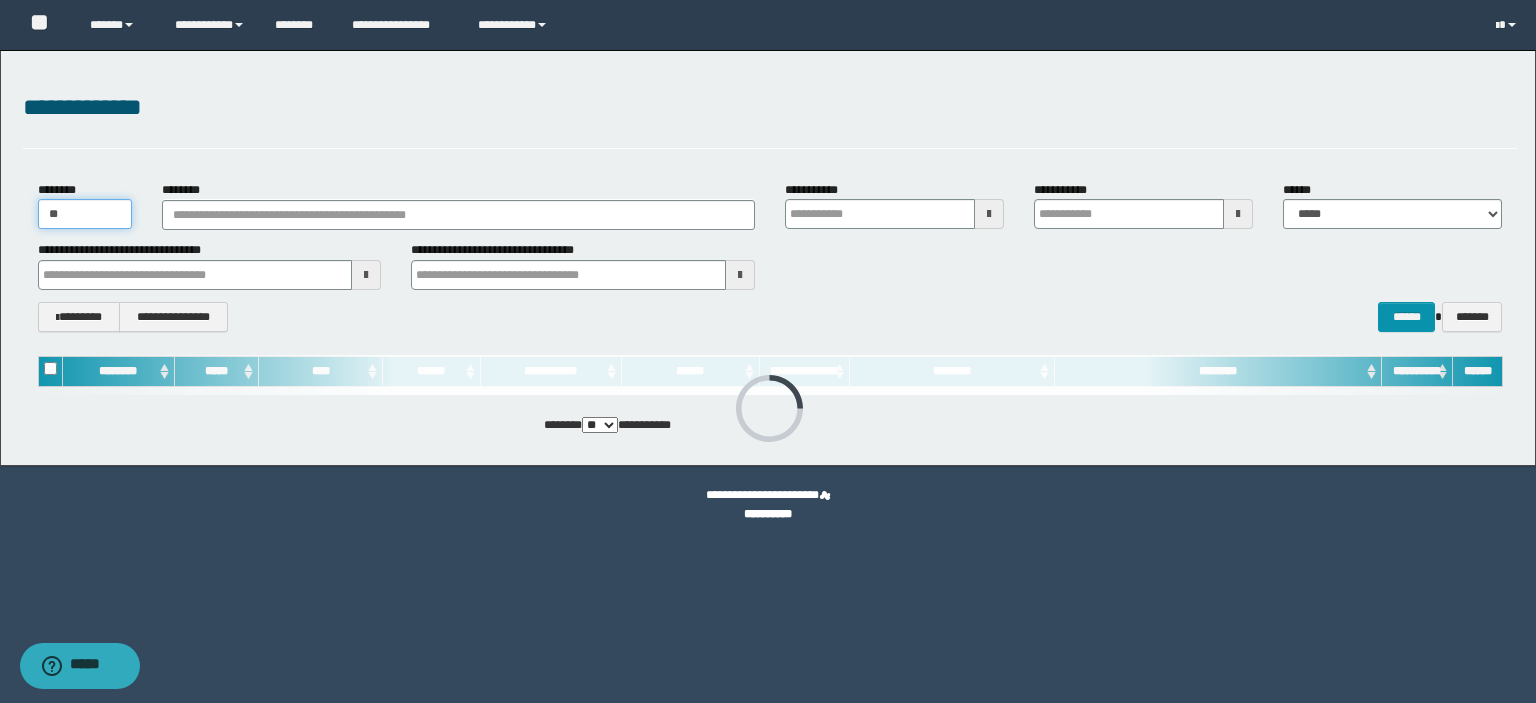 type 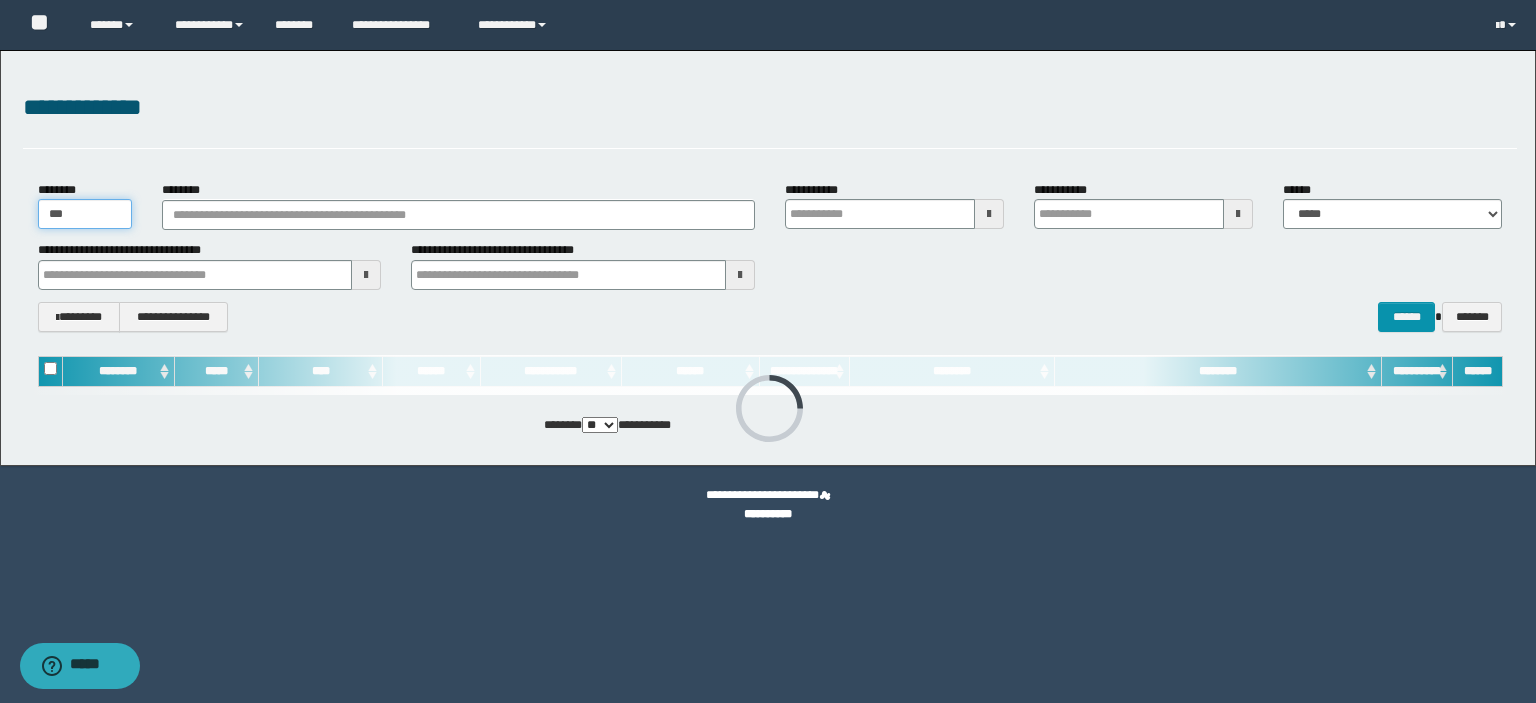 type 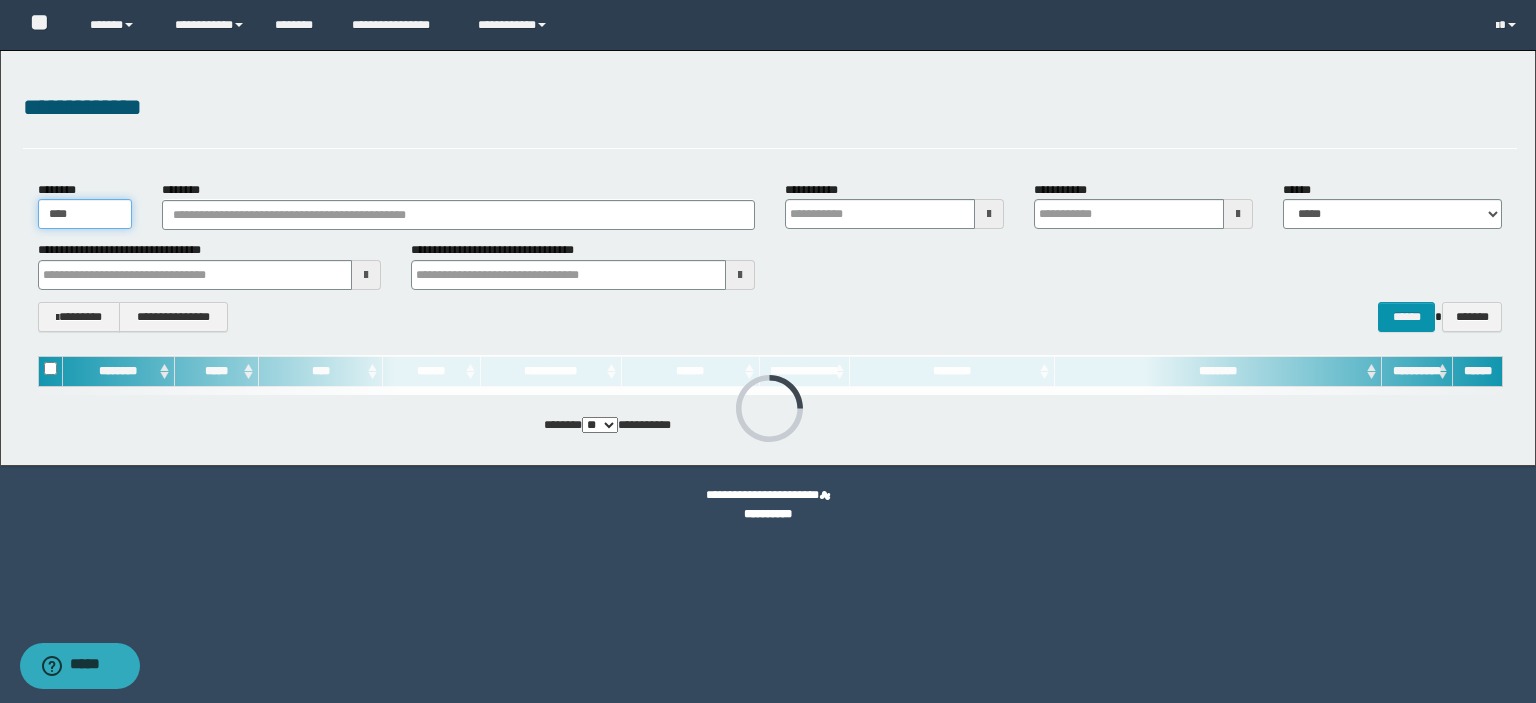type 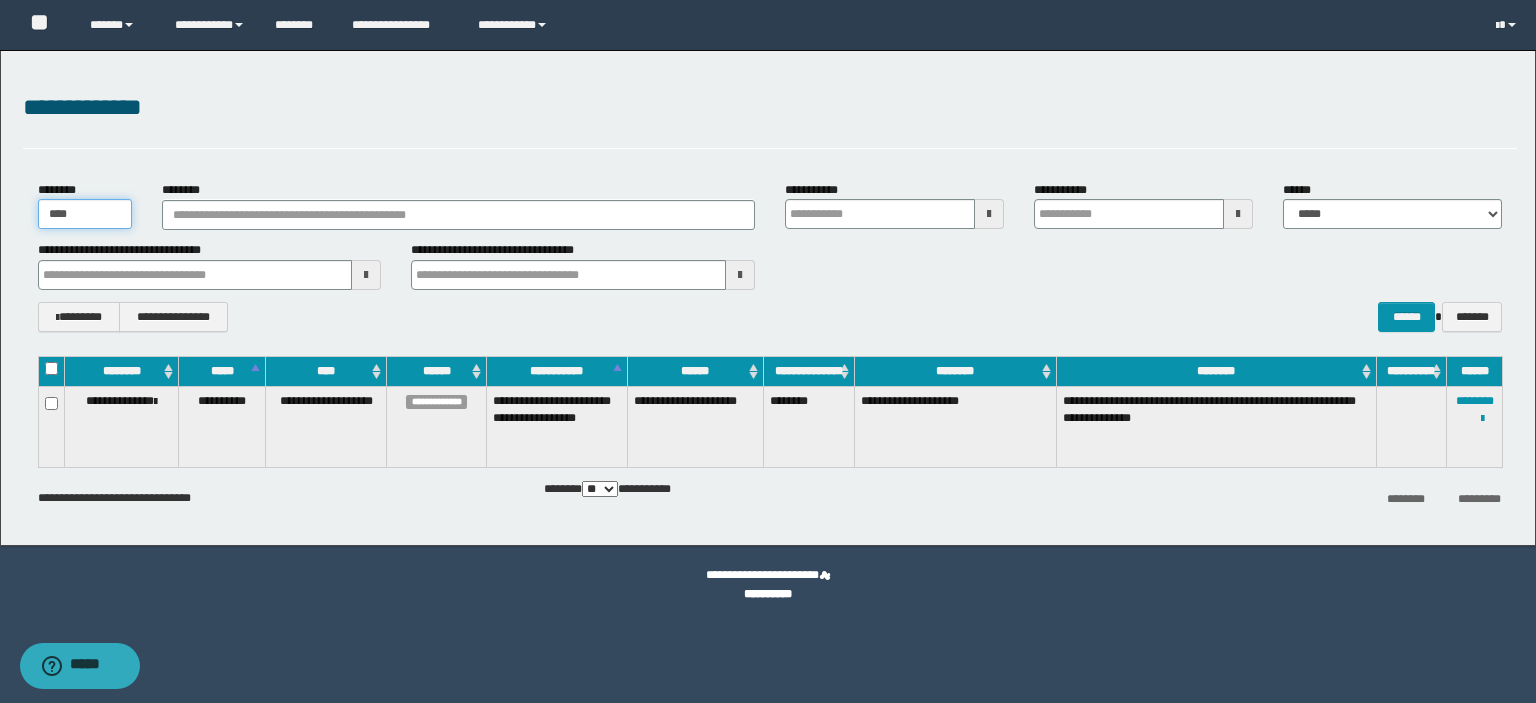 type 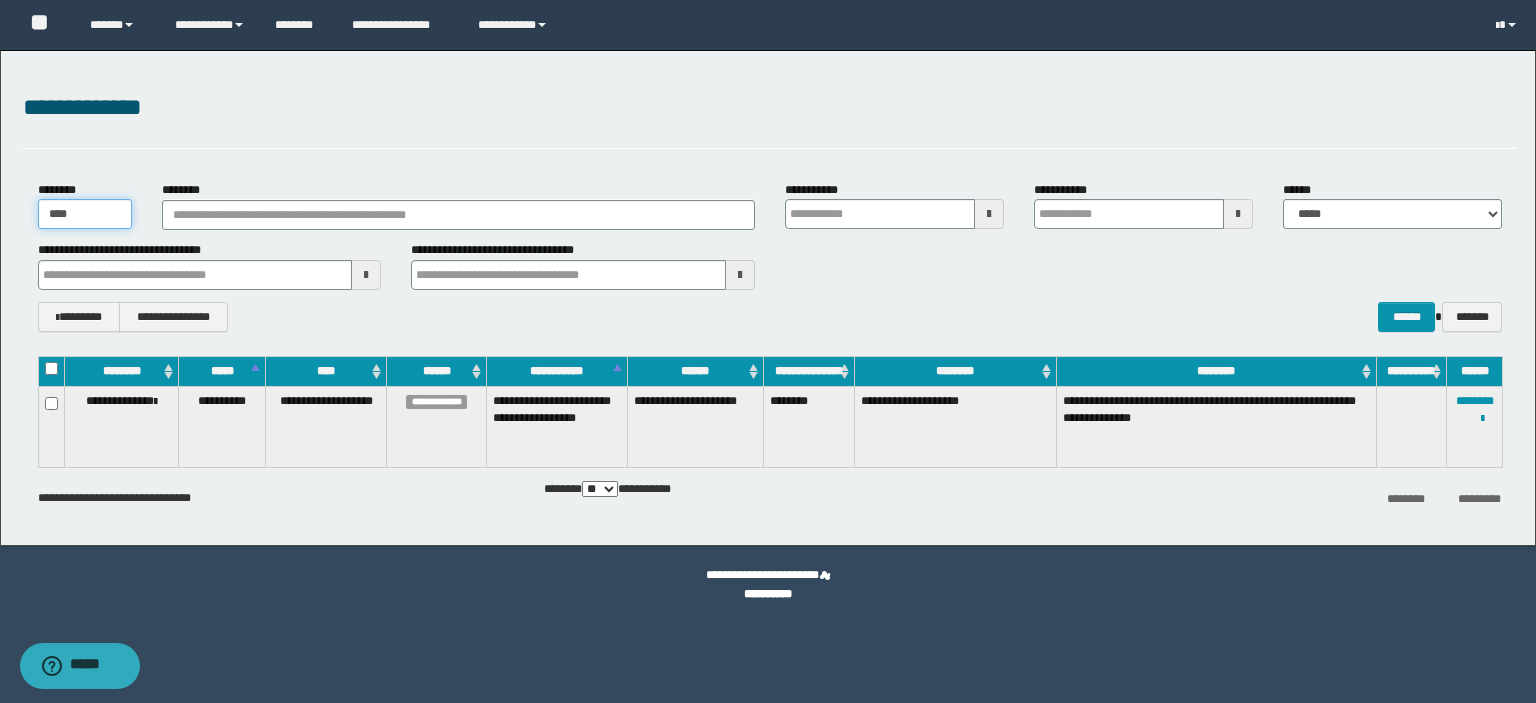 type 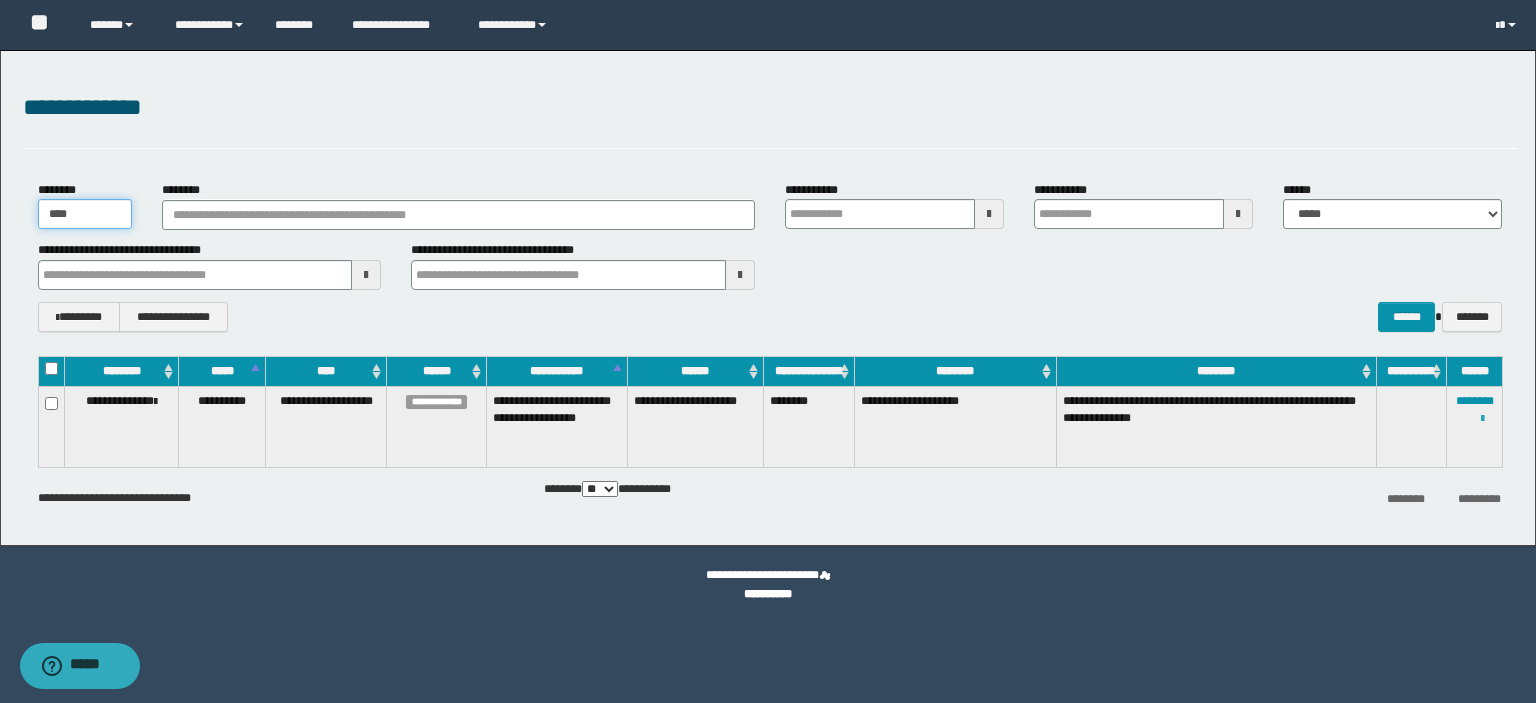 type on "****" 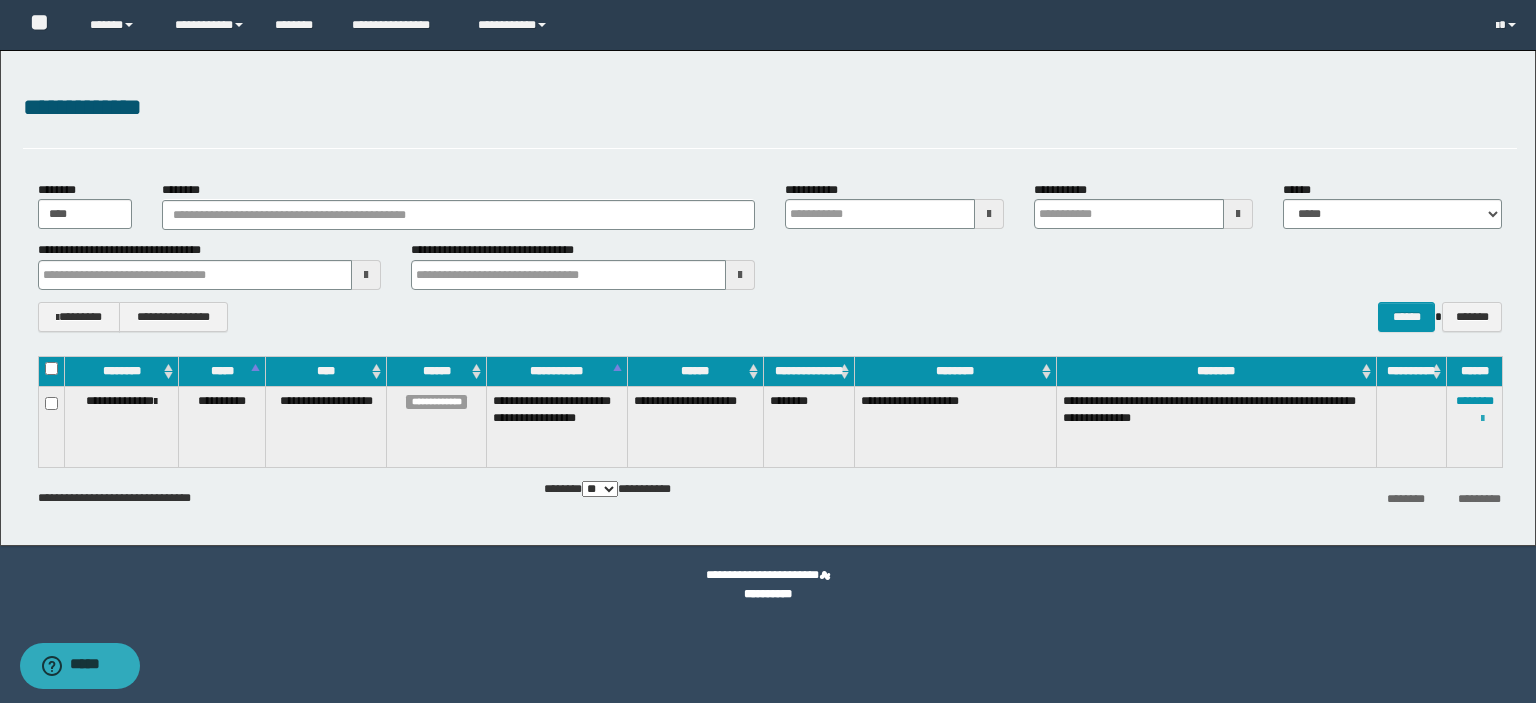 click at bounding box center (1482, 419) 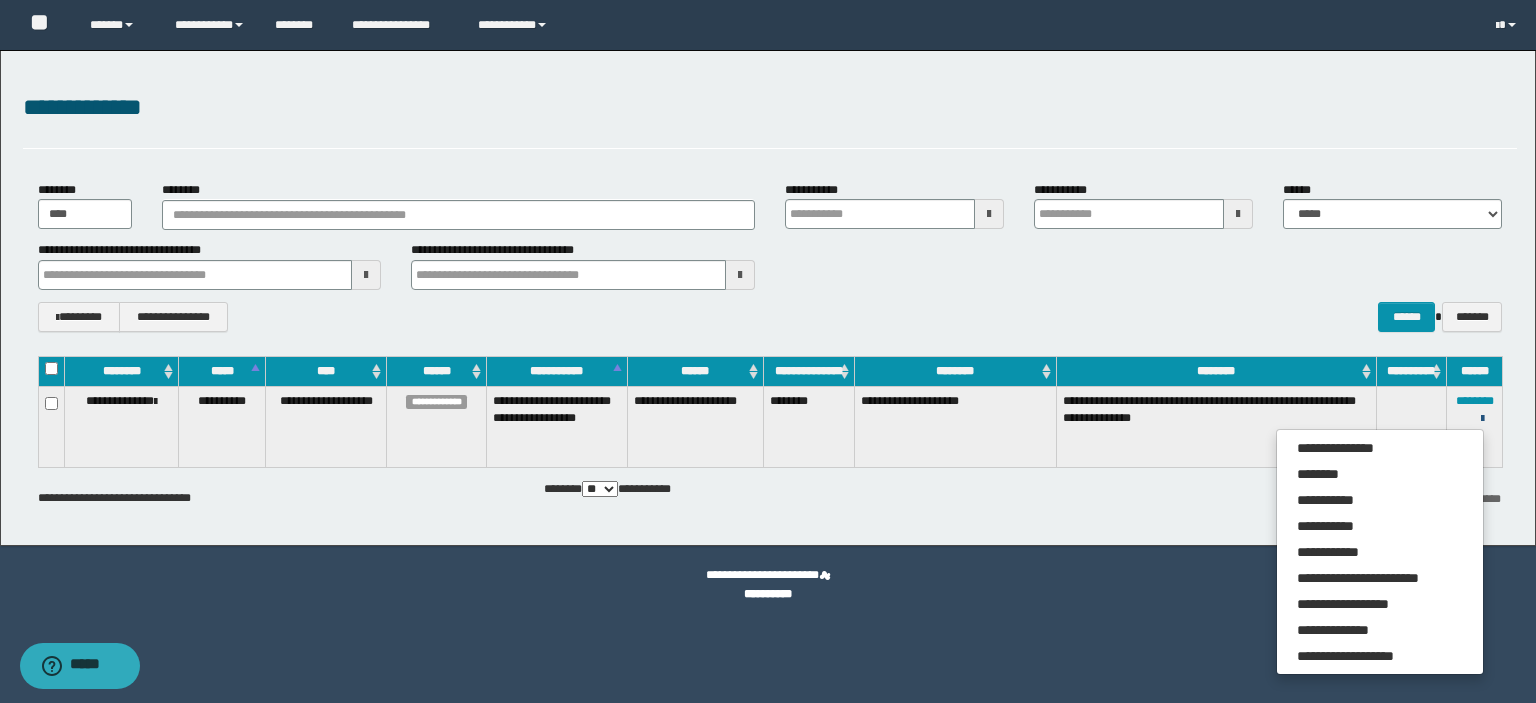 click at bounding box center [1482, 419] 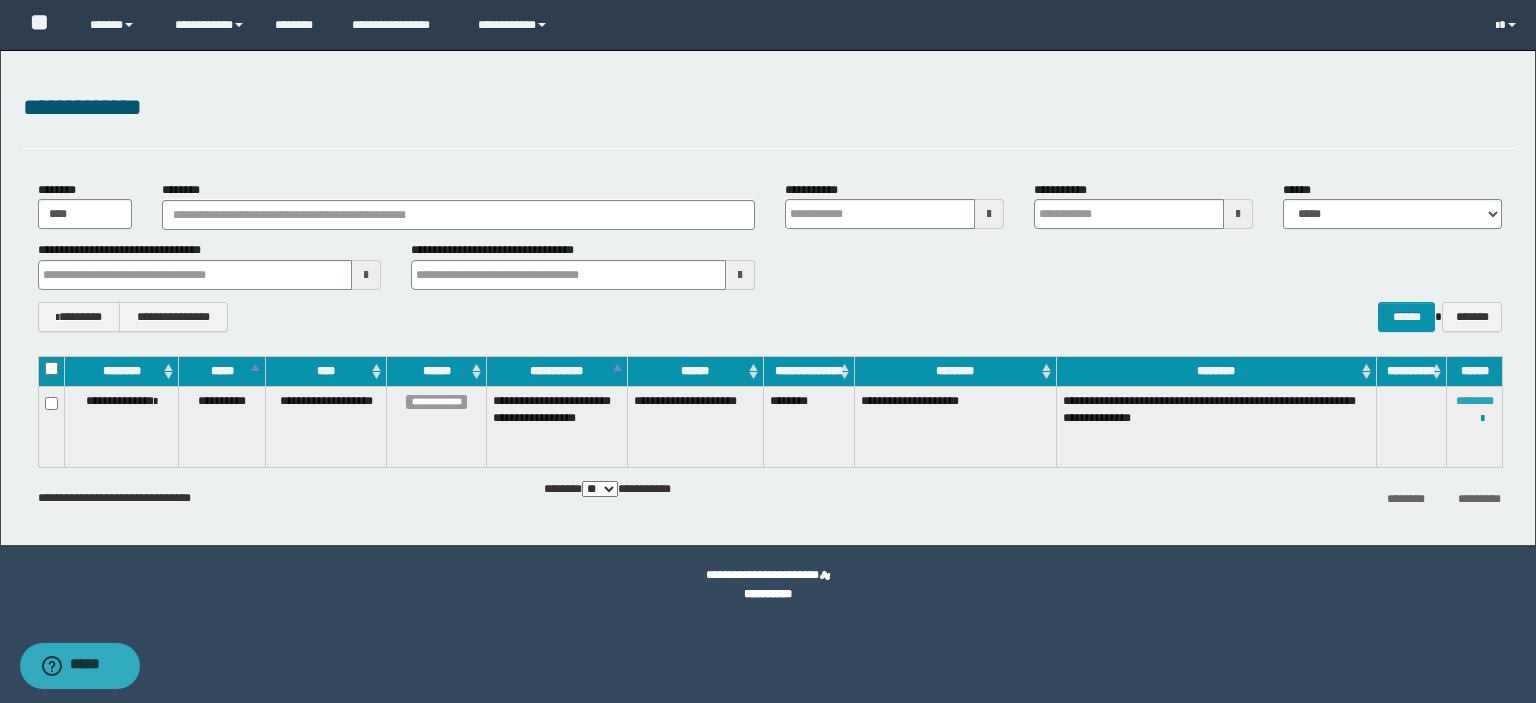 click on "********" at bounding box center (1475, 401) 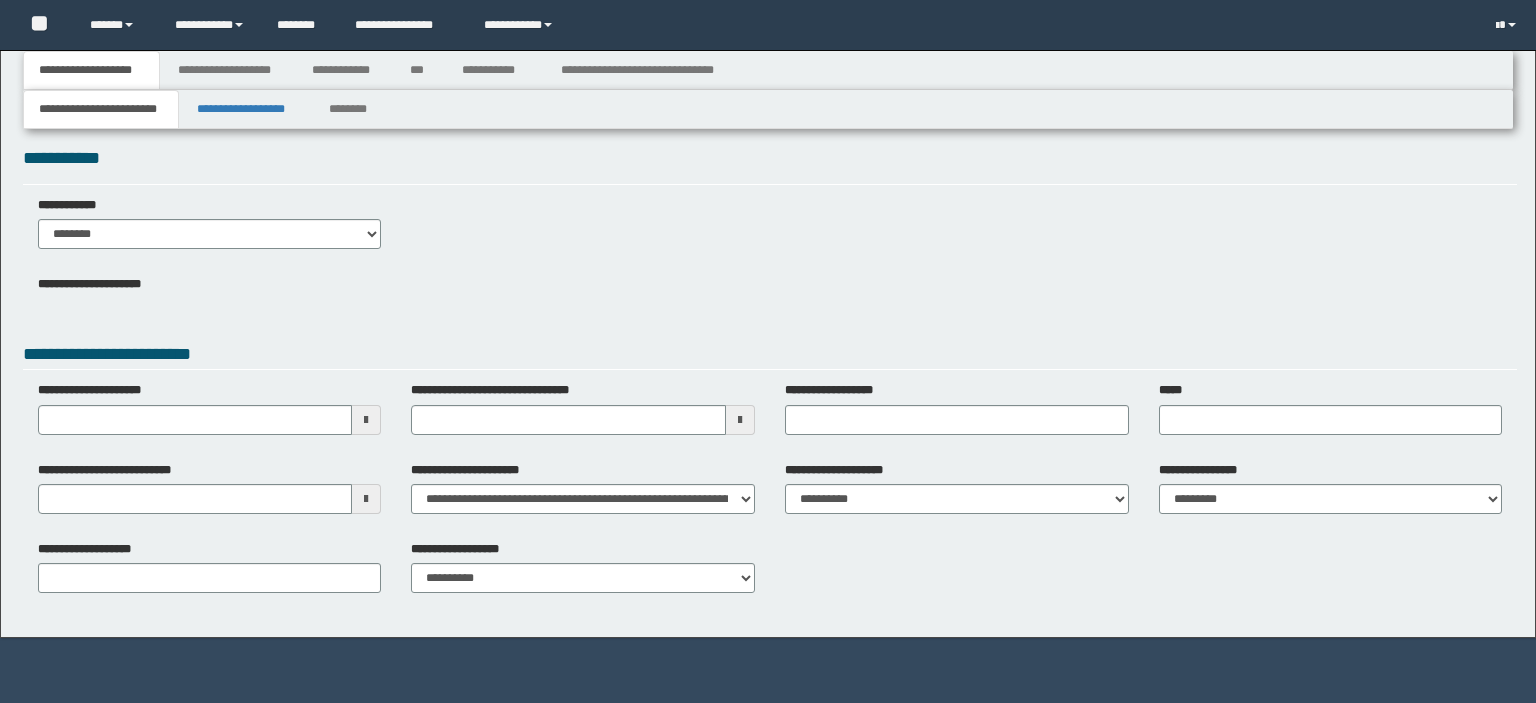 scroll, scrollTop: 0, scrollLeft: 0, axis: both 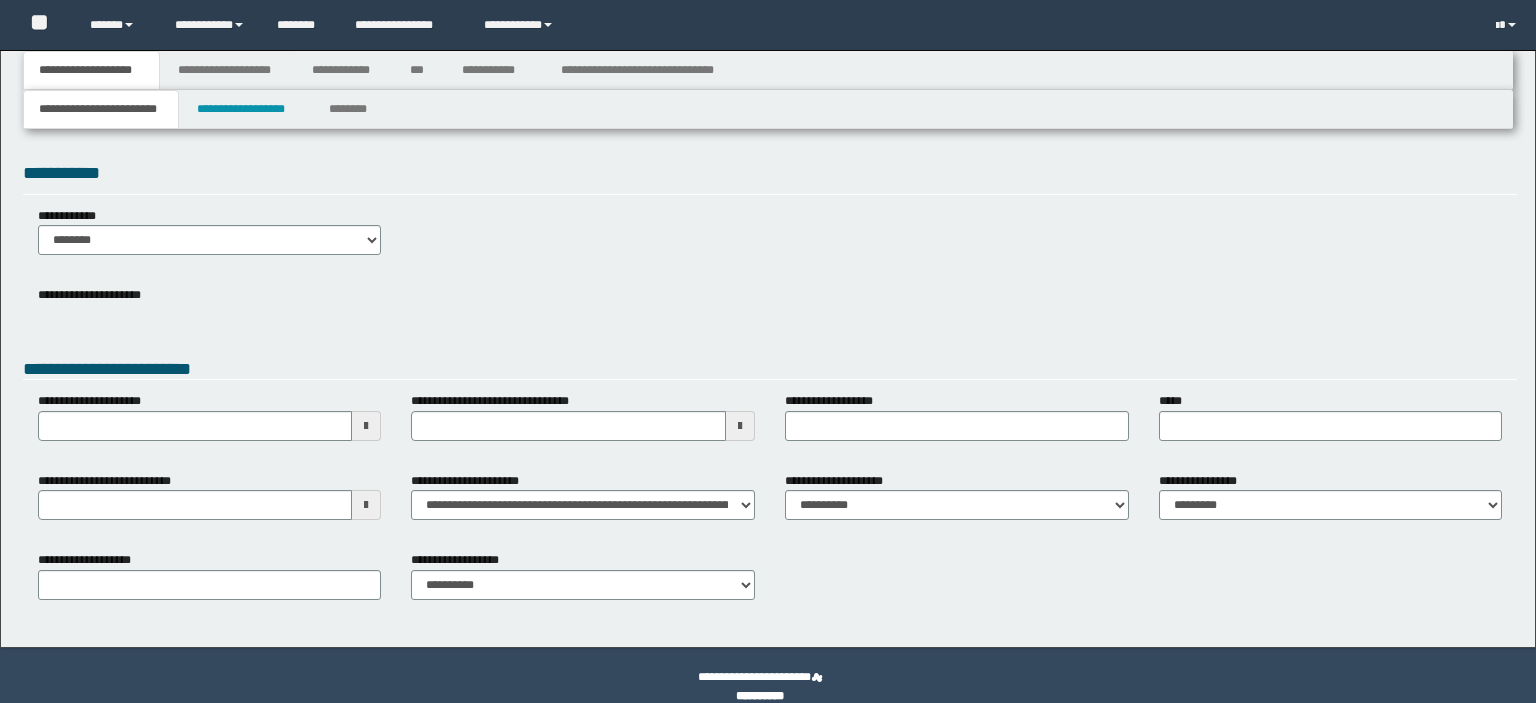 type 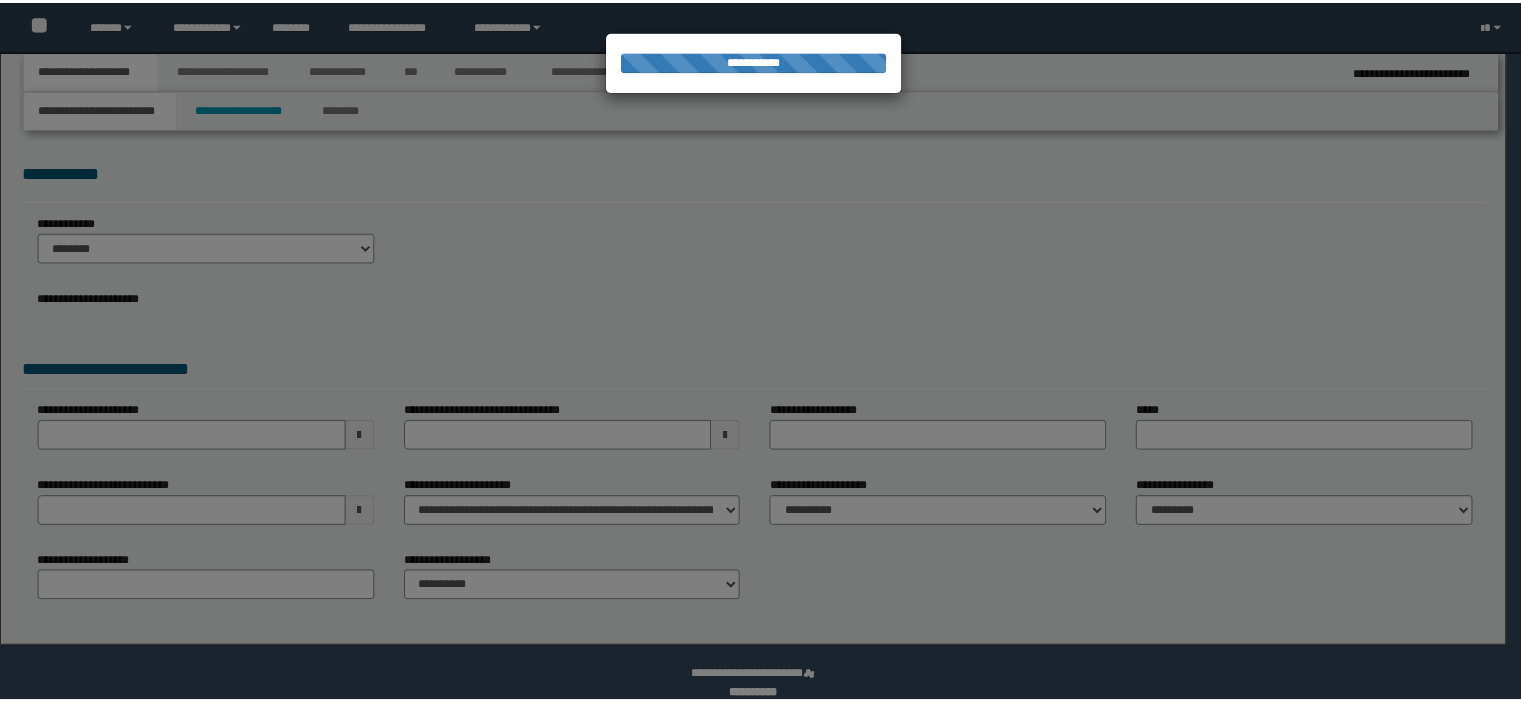 scroll, scrollTop: 0, scrollLeft: 0, axis: both 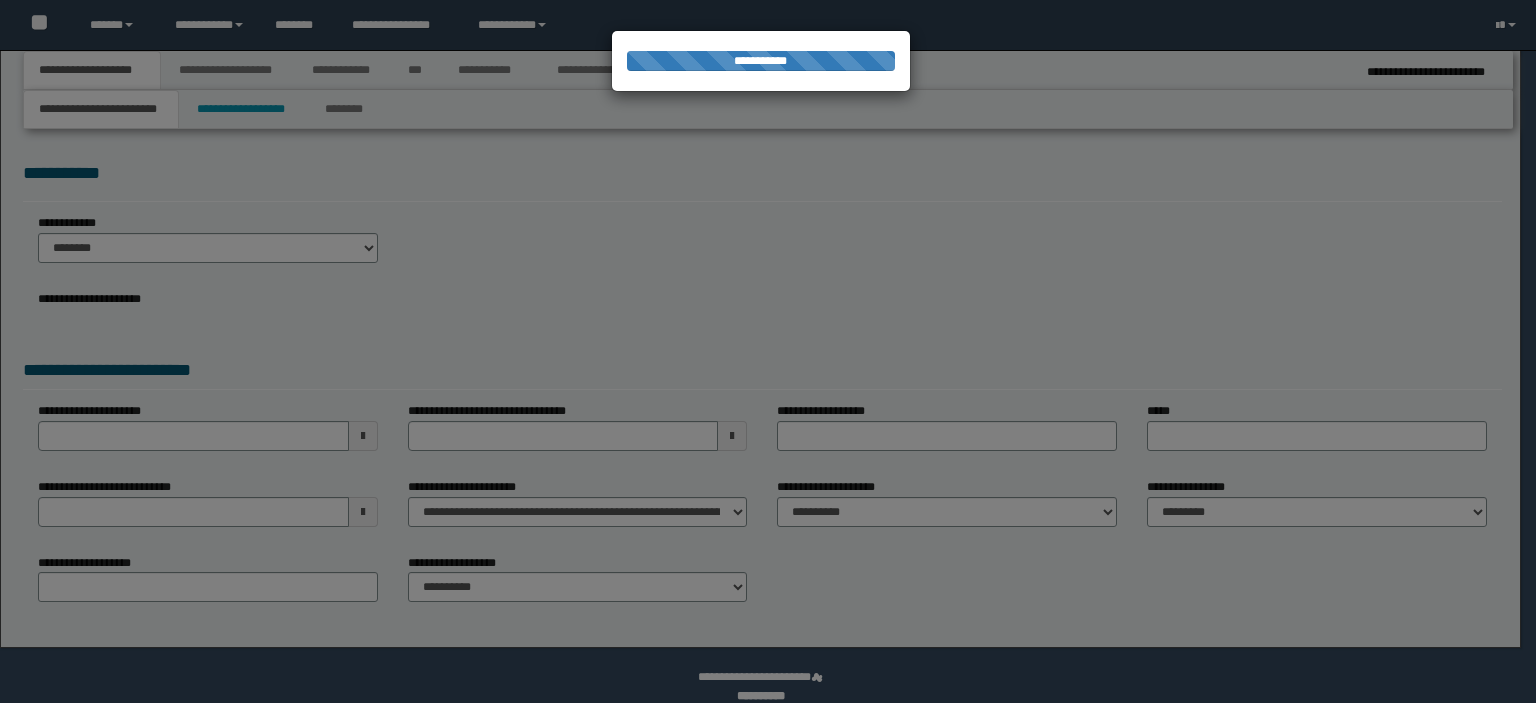 type on "**********" 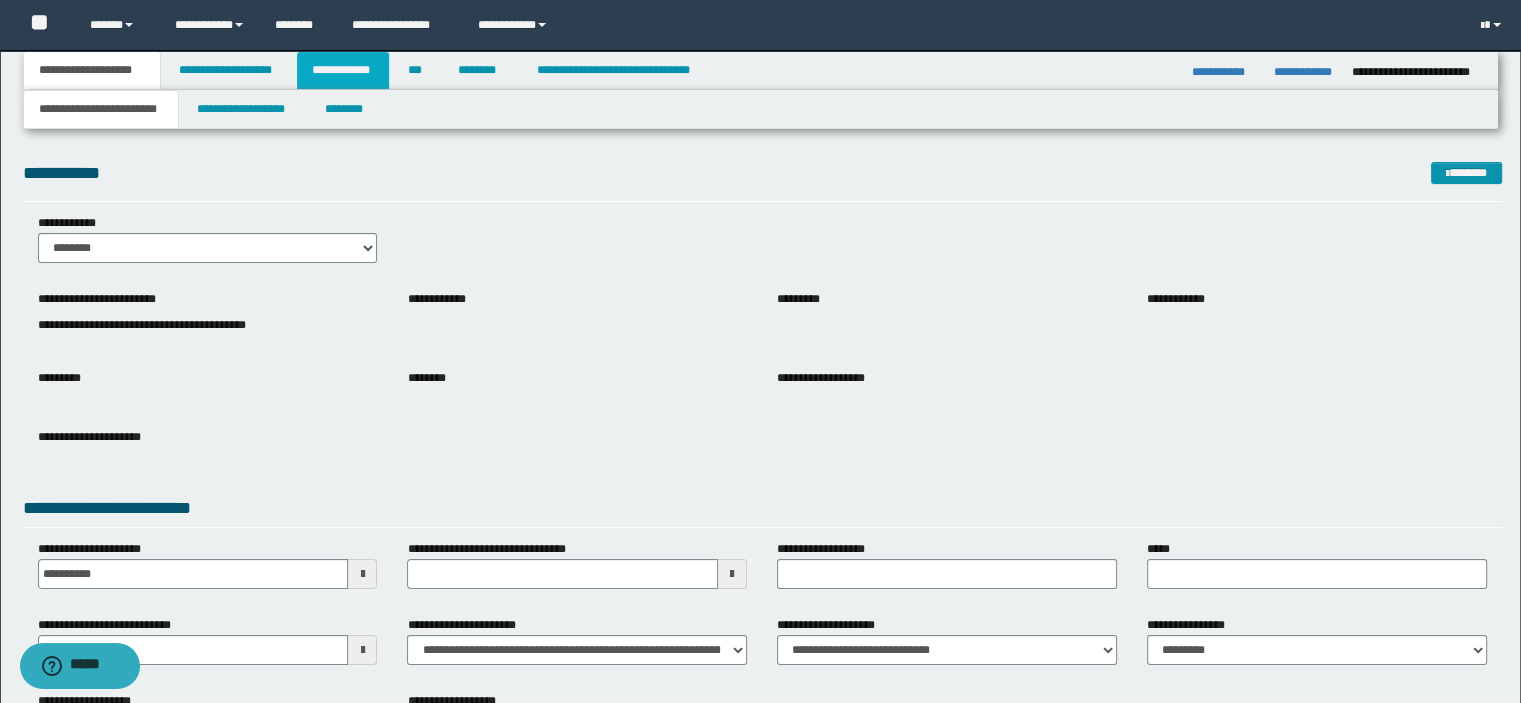 click on "**********" at bounding box center [343, 70] 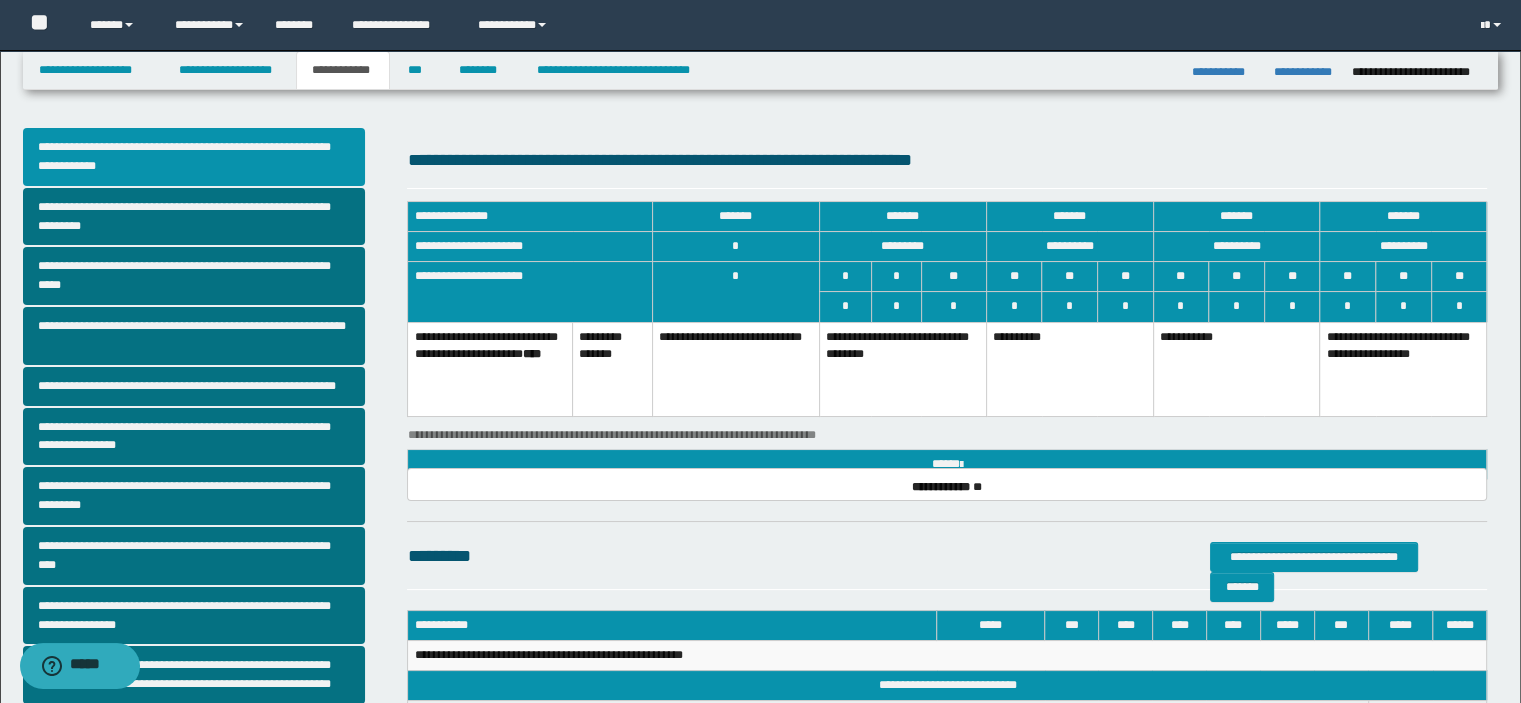 click on "**********" at bounding box center (194, 157) 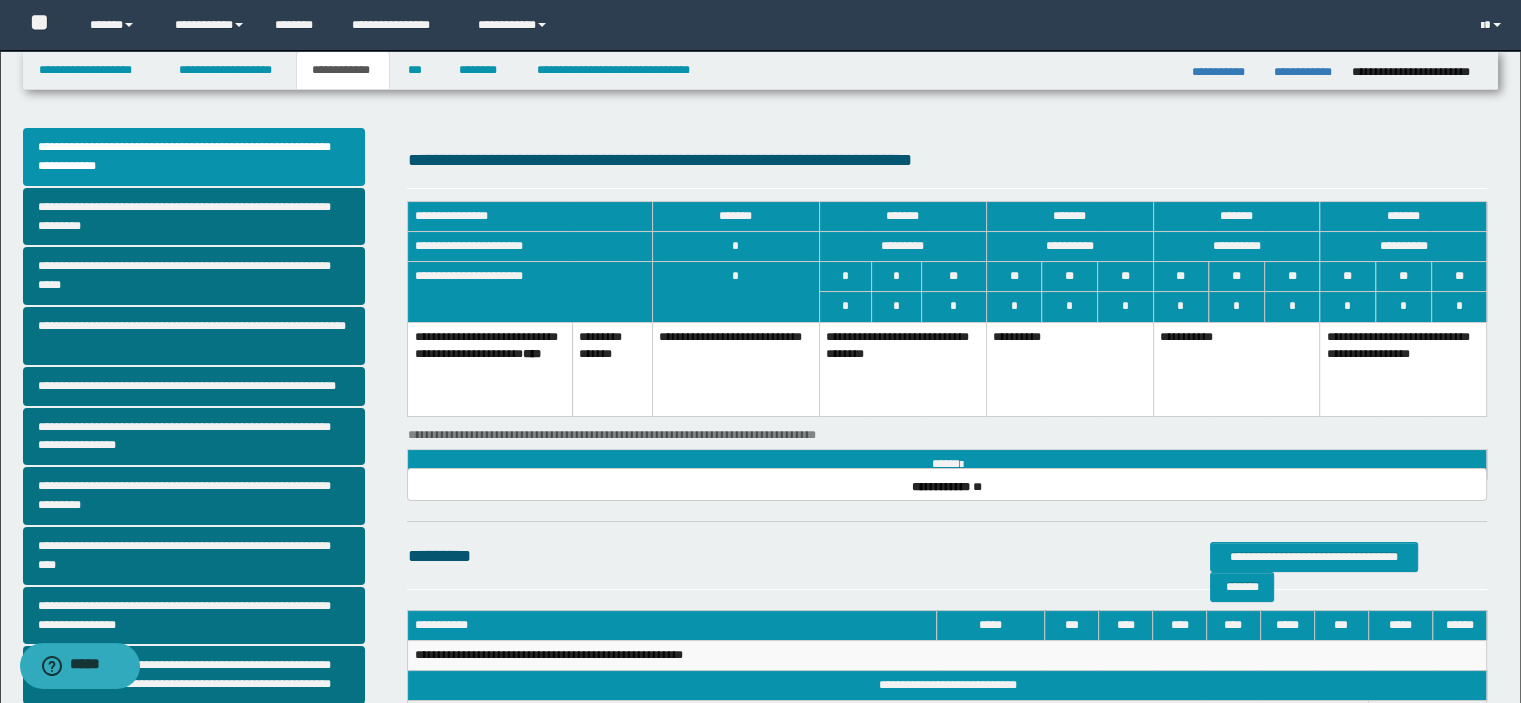 click on "**********" at bounding box center [1069, 369] 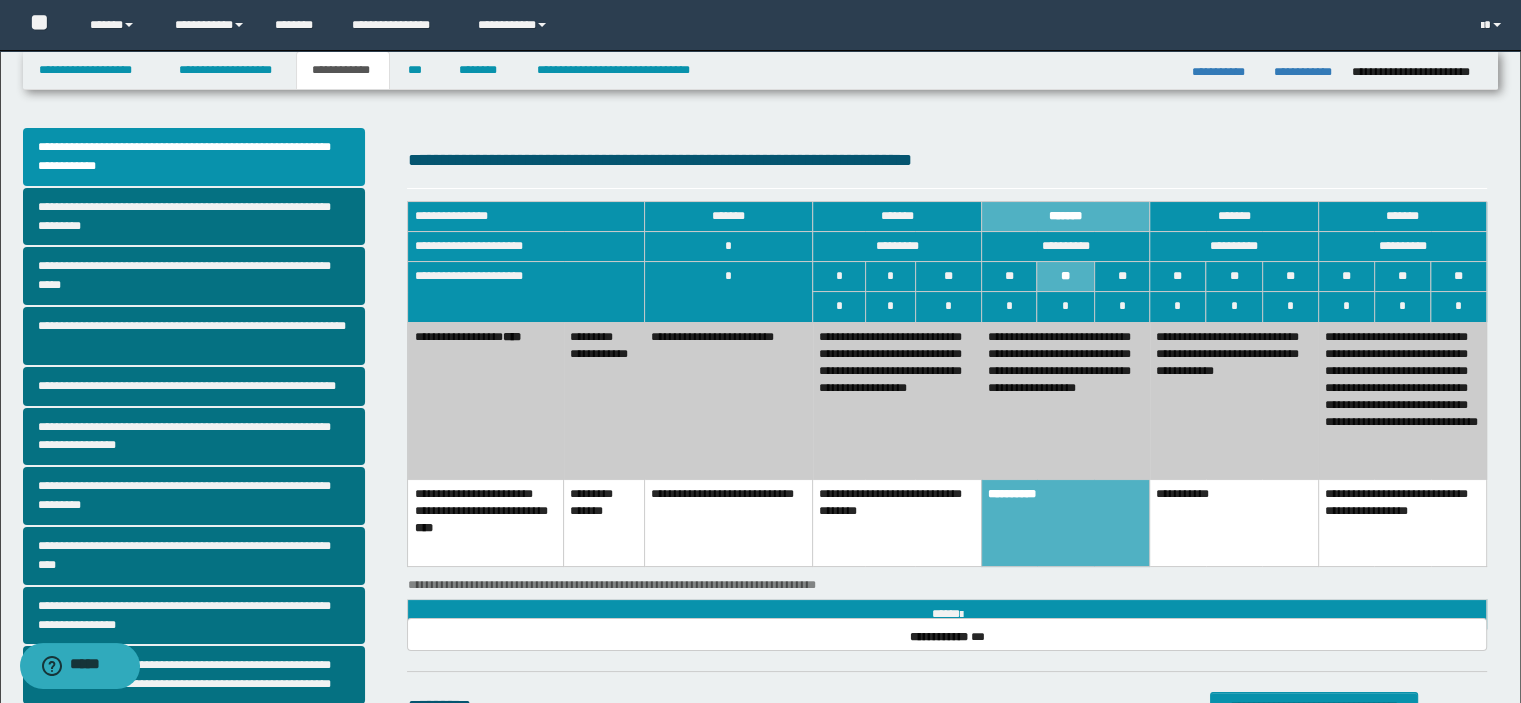 click on "**********" at bounding box center [1402, 400] 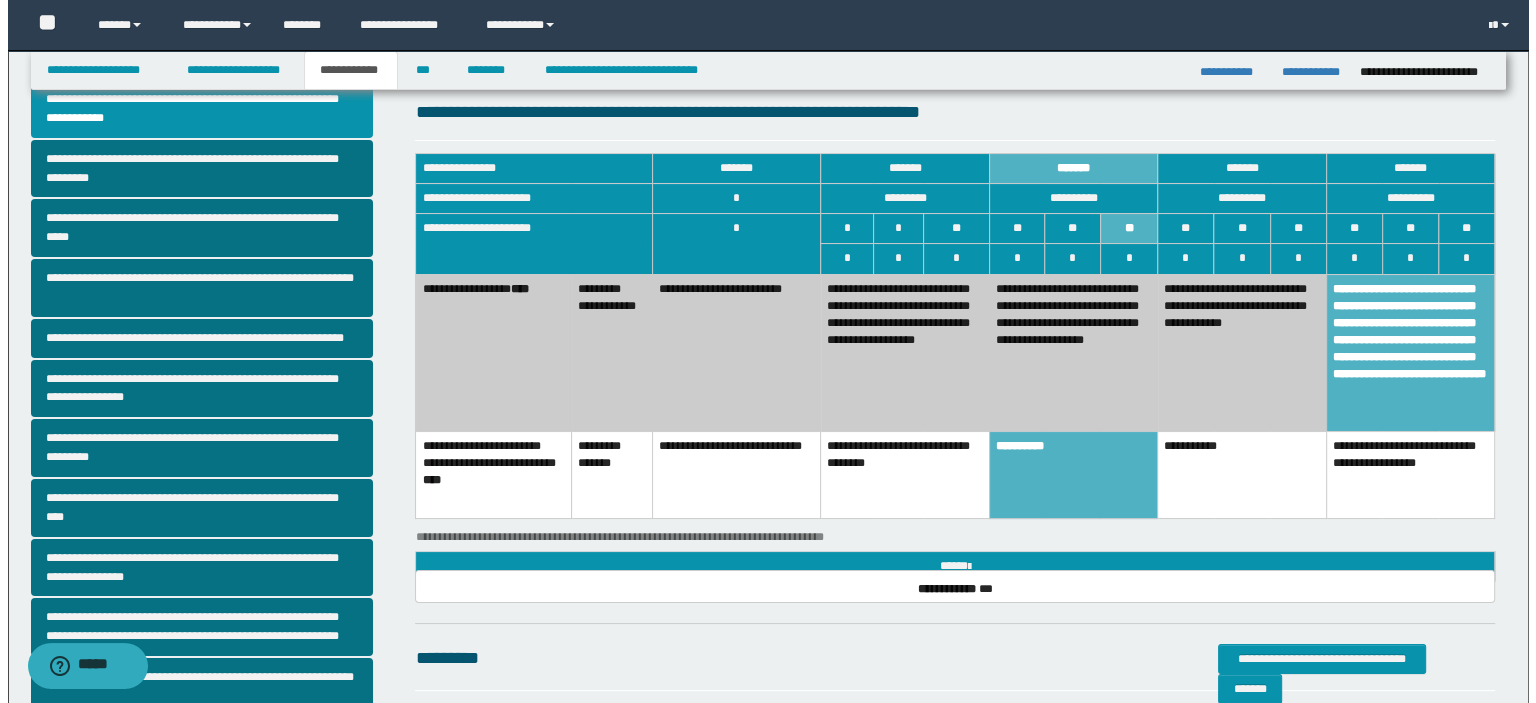 scroll, scrollTop: 0, scrollLeft: 0, axis: both 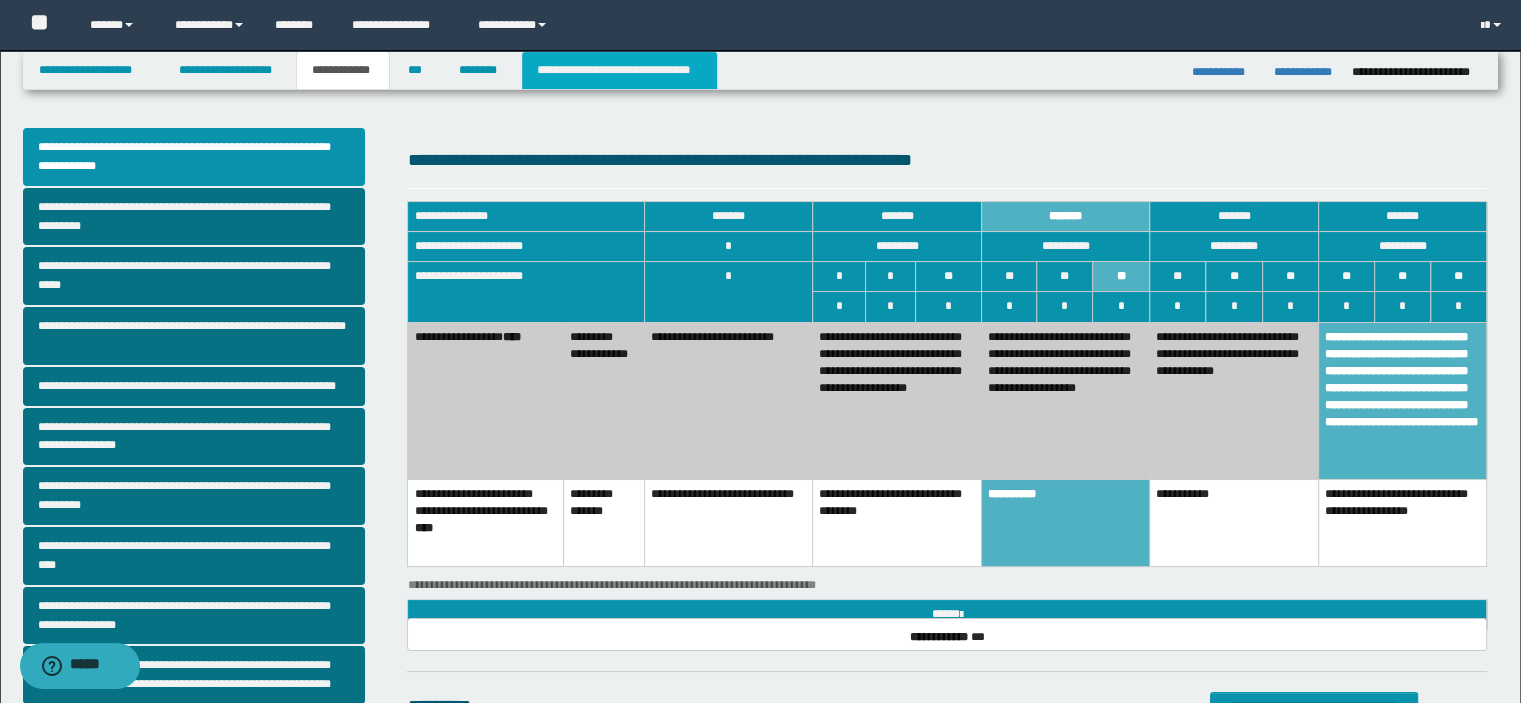 click on "**********" at bounding box center [619, 70] 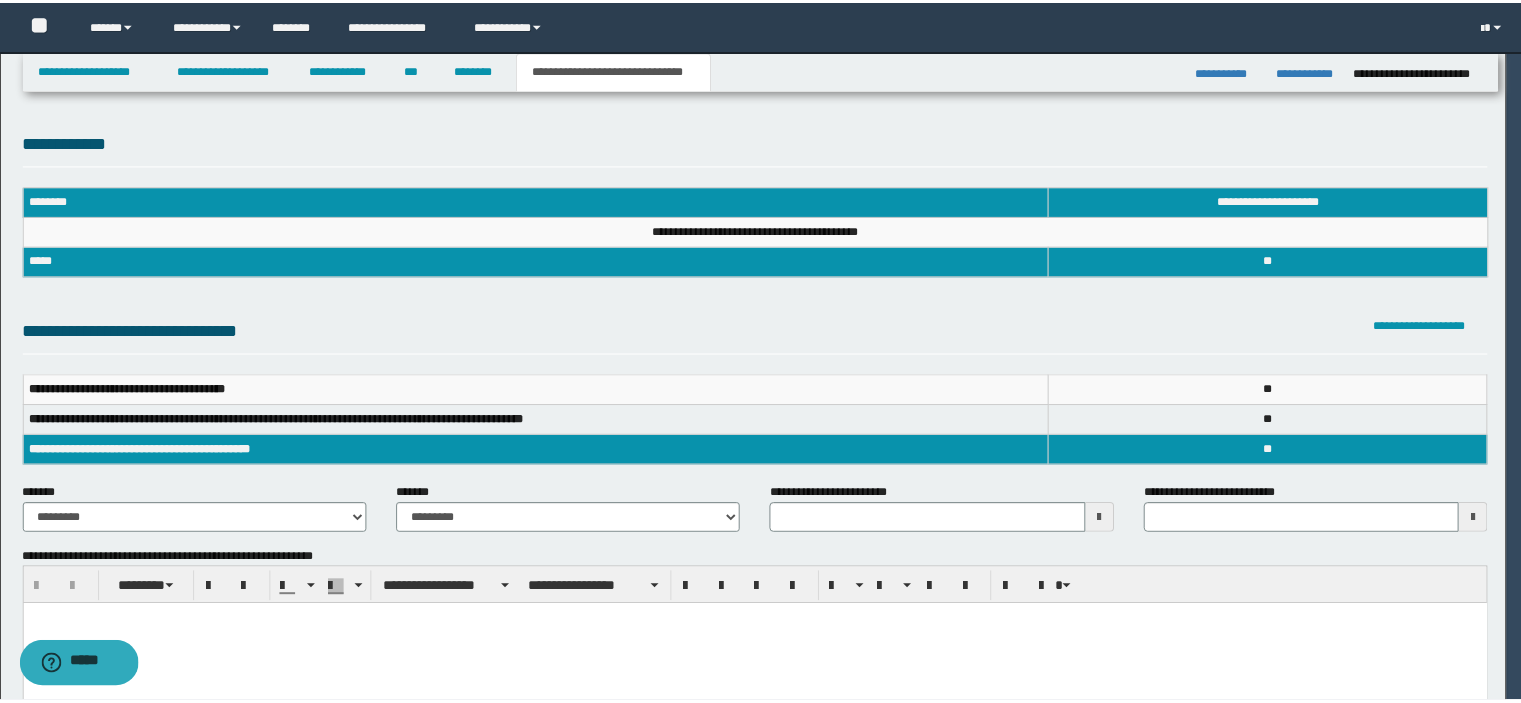 scroll, scrollTop: 0, scrollLeft: 0, axis: both 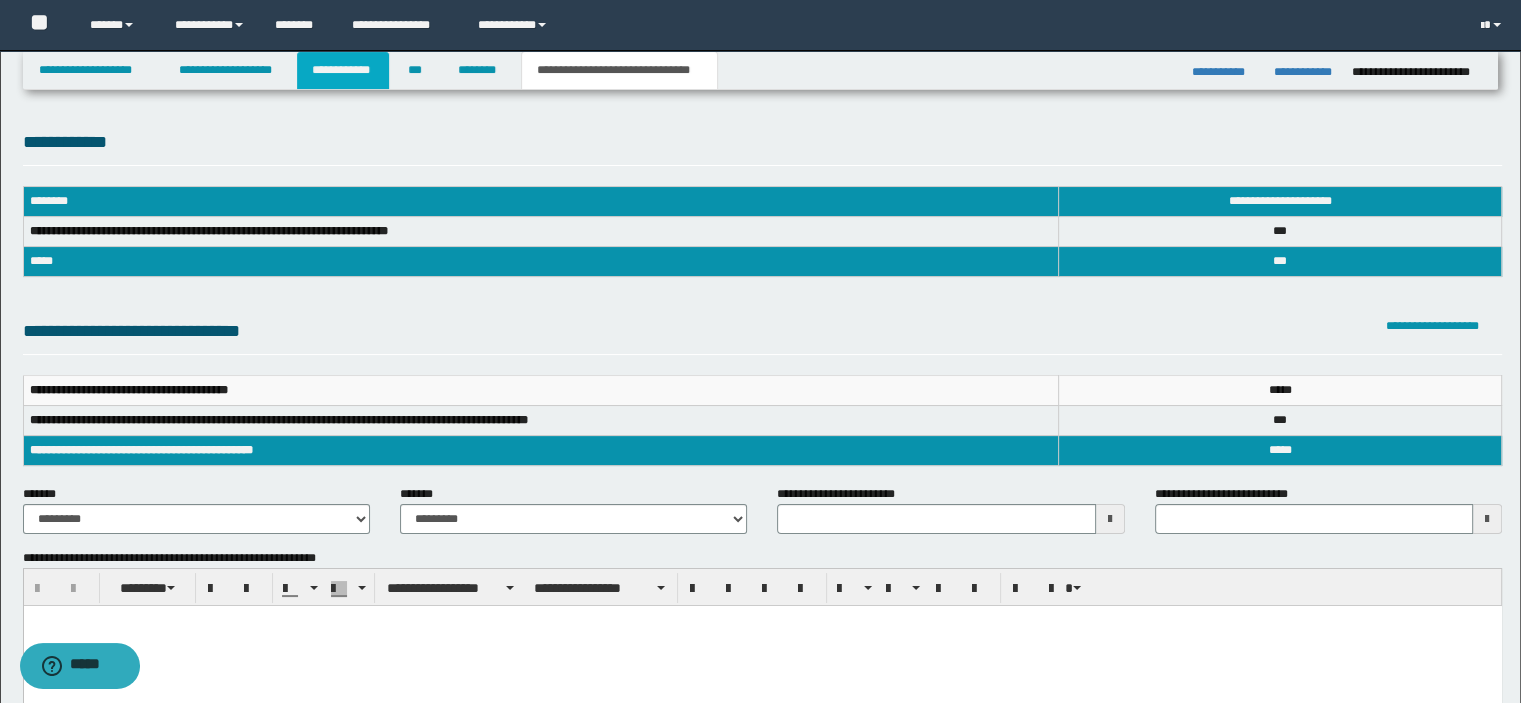 click on "**********" at bounding box center [343, 70] 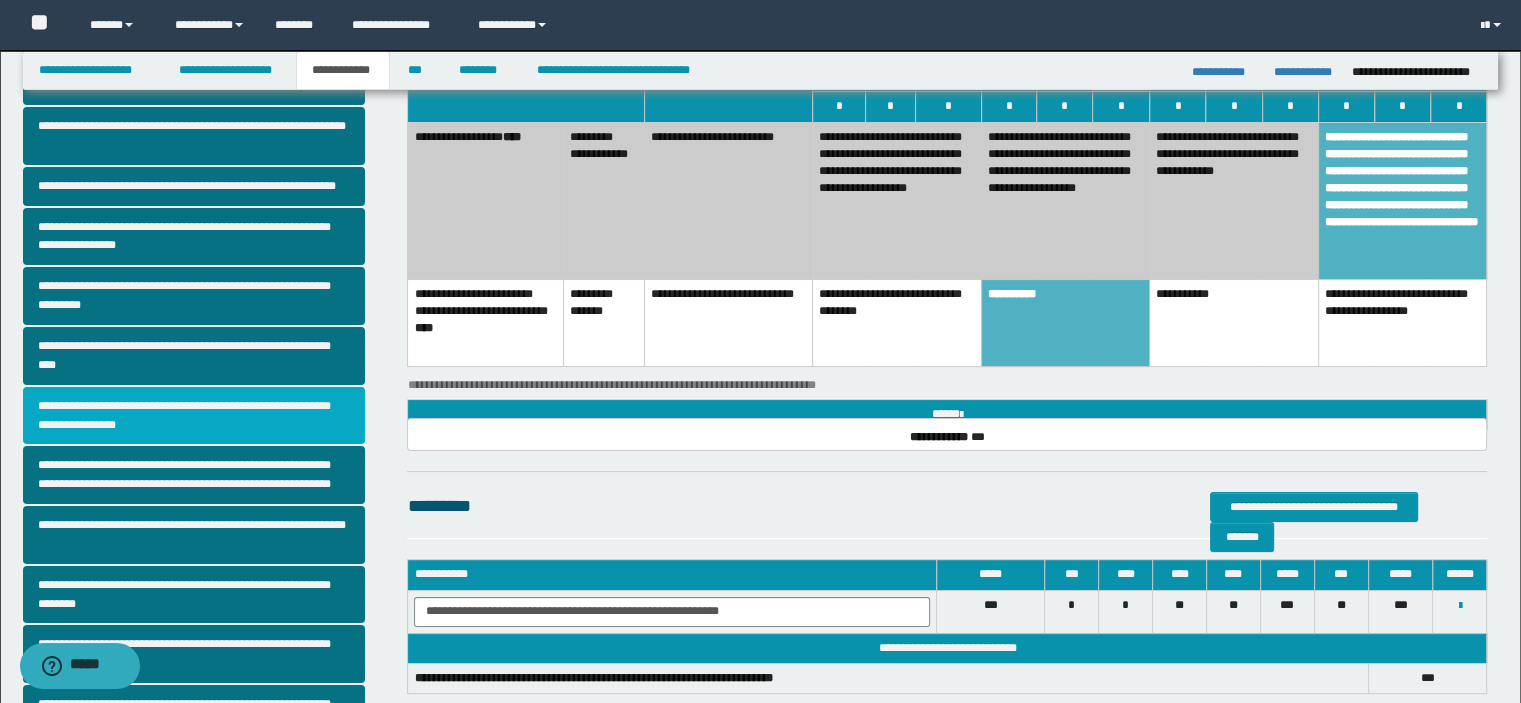 scroll, scrollTop: 300, scrollLeft: 0, axis: vertical 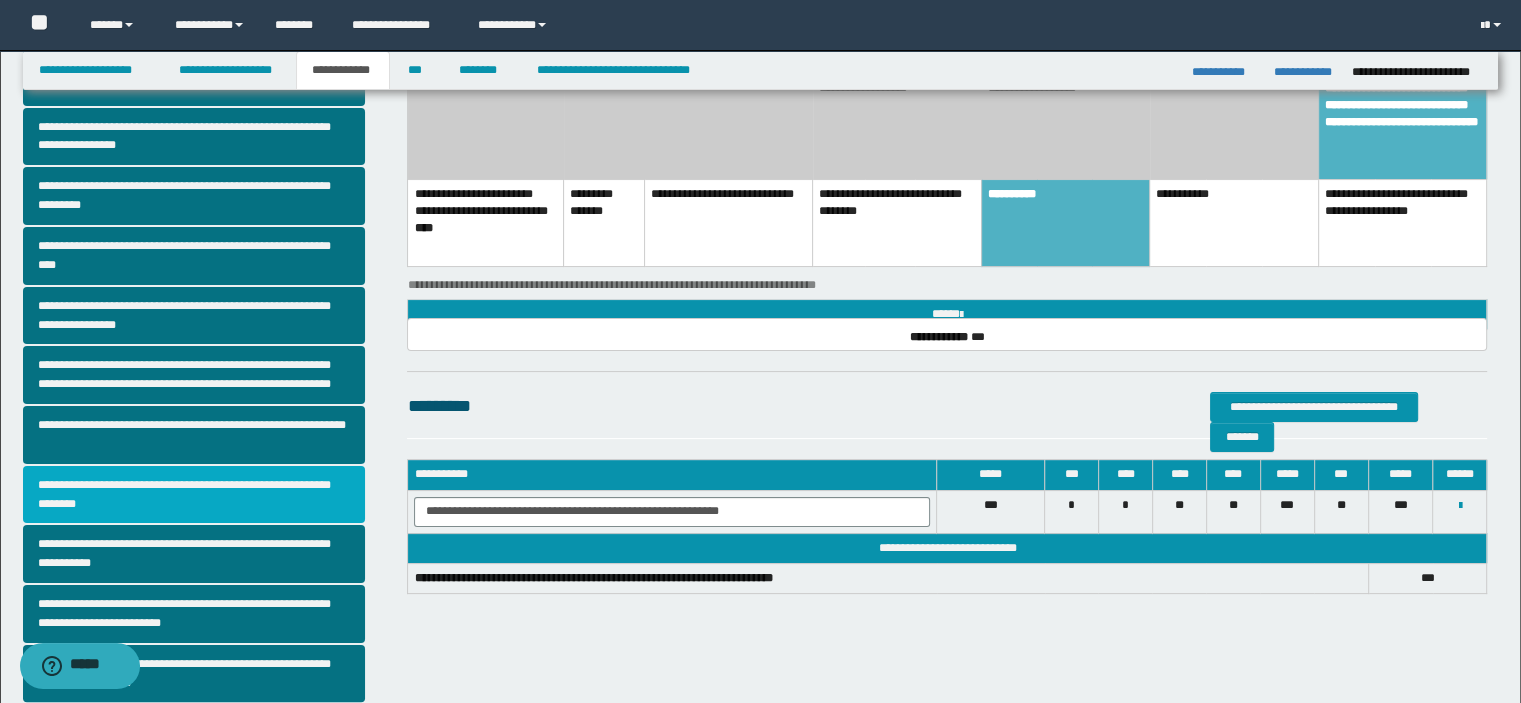 click on "**********" at bounding box center (194, 495) 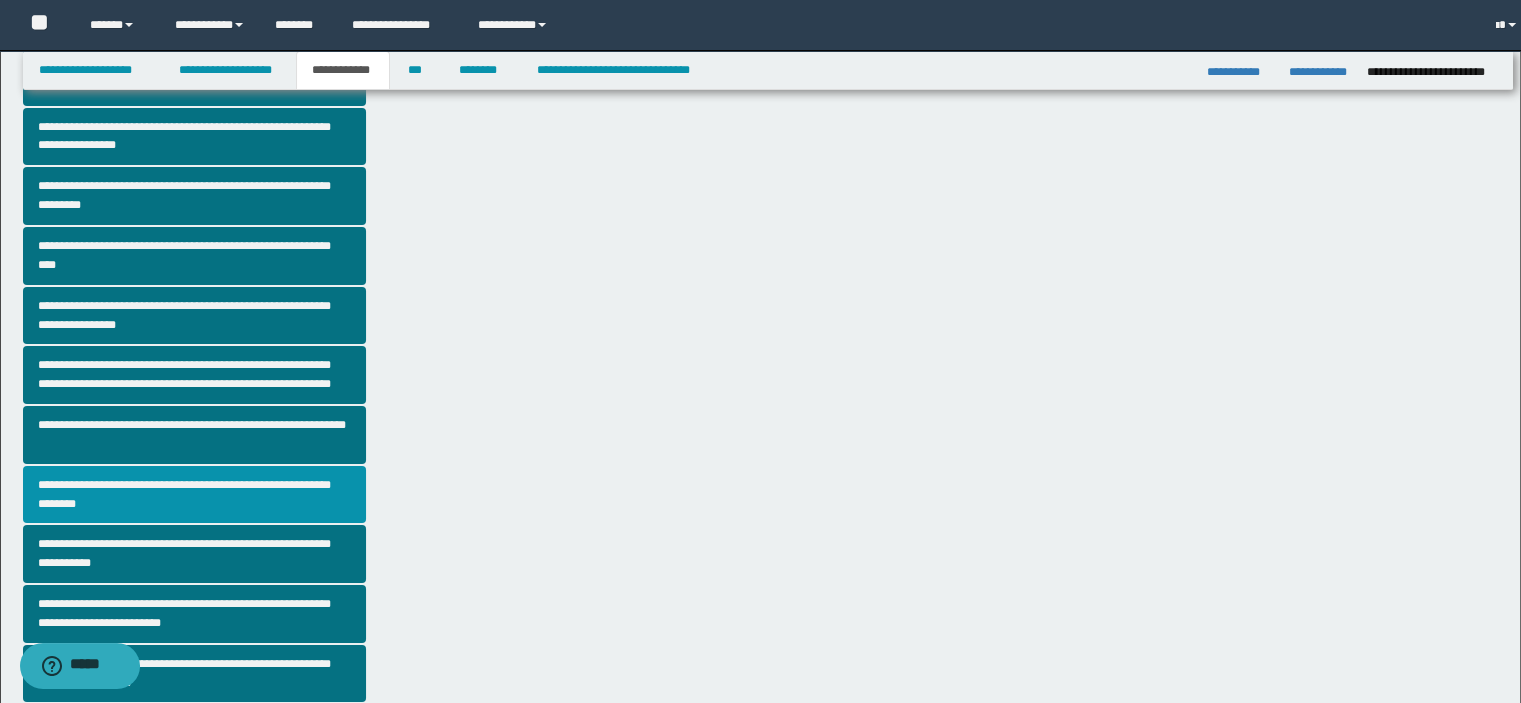 scroll, scrollTop: 0, scrollLeft: 0, axis: both 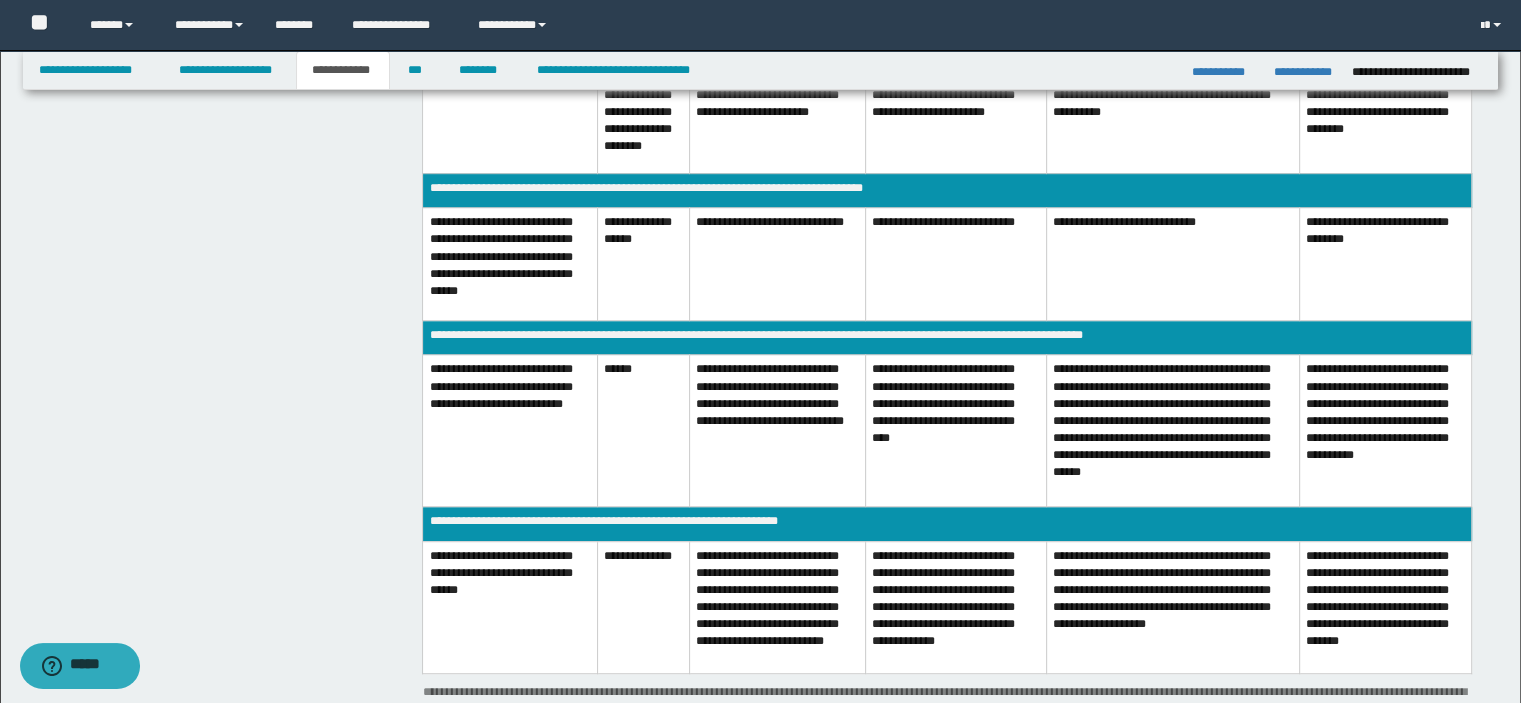 click on "**********" at bounding box center [1385, 607] 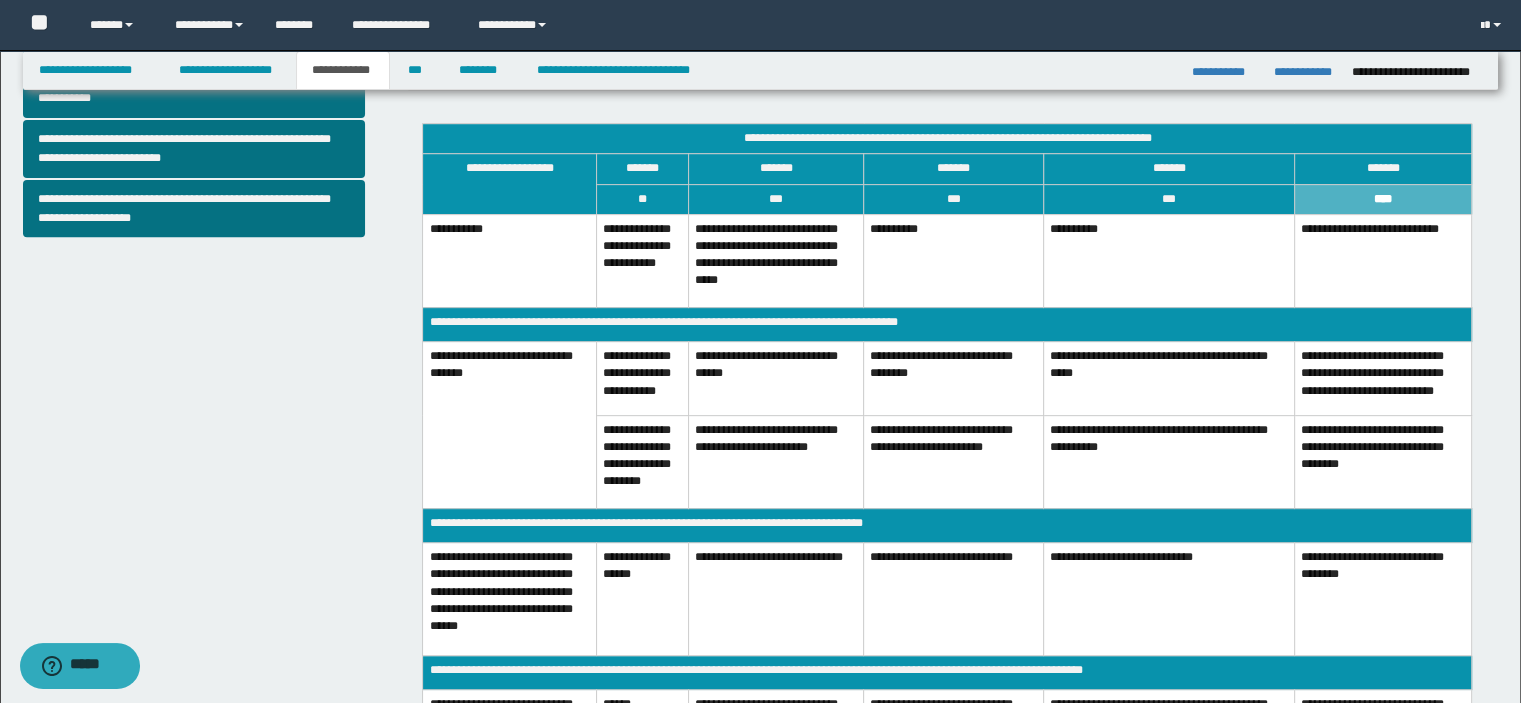scroll, scrollTop: 800, scrollLeft: 0, axis: vertical 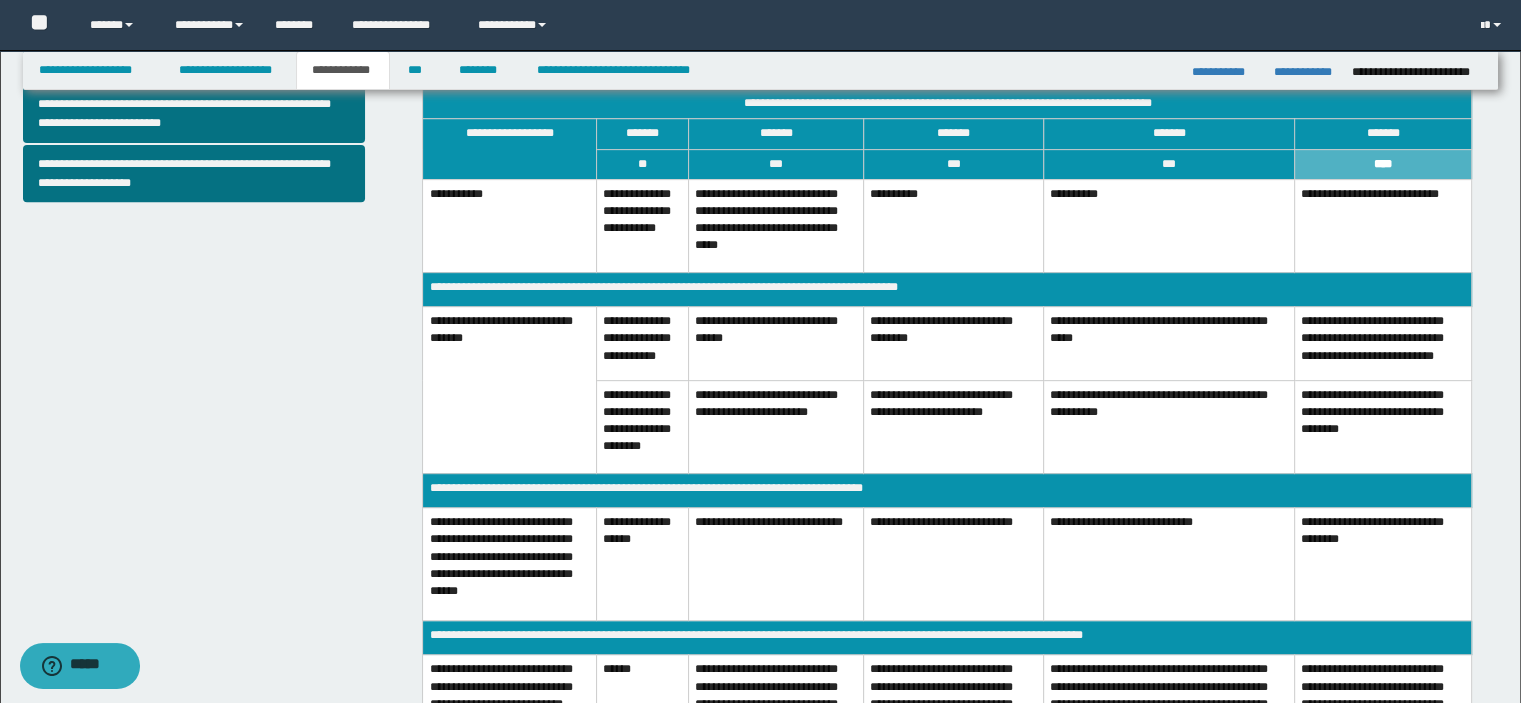 click on "**********" at bounding box center [775, 225] 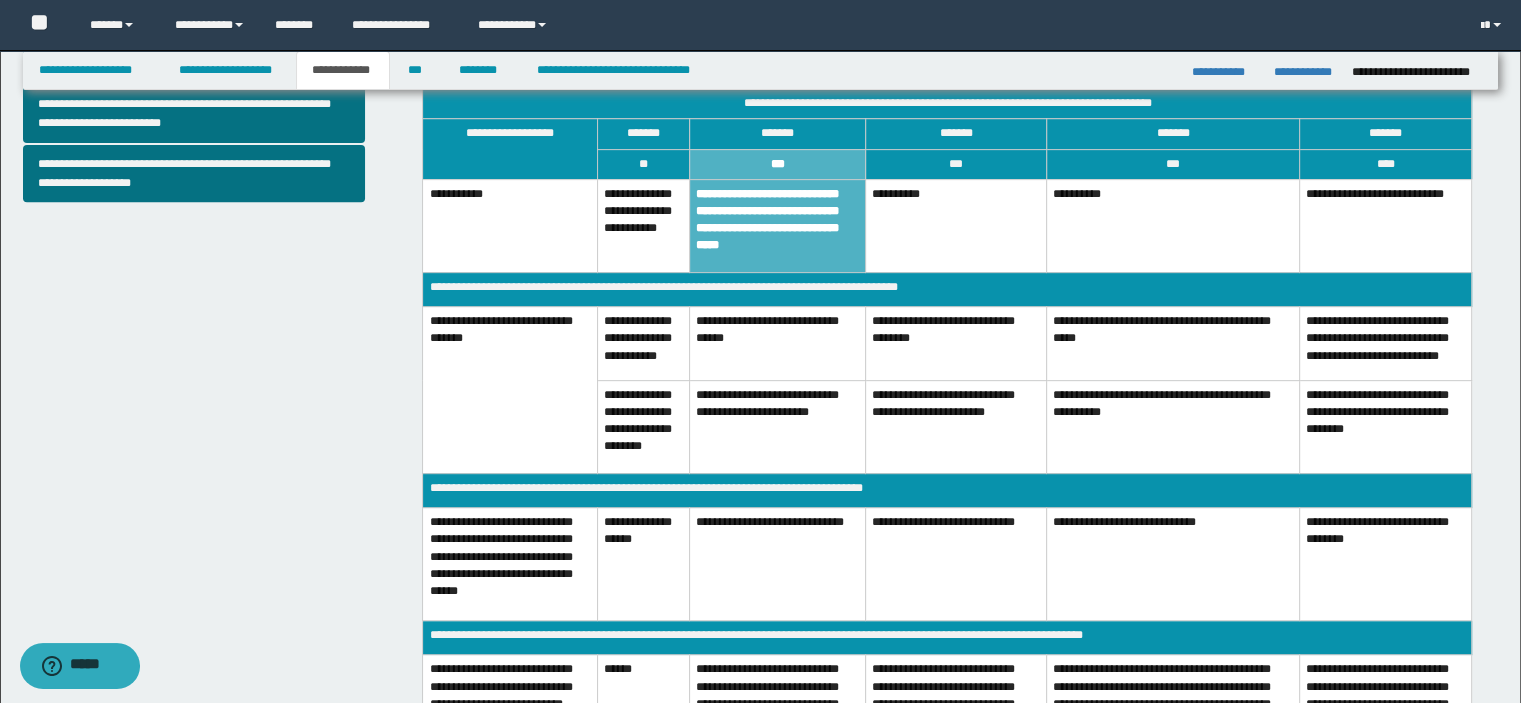 scroll, scrollTop: 800, scrollLeft: 0, axis: vertical 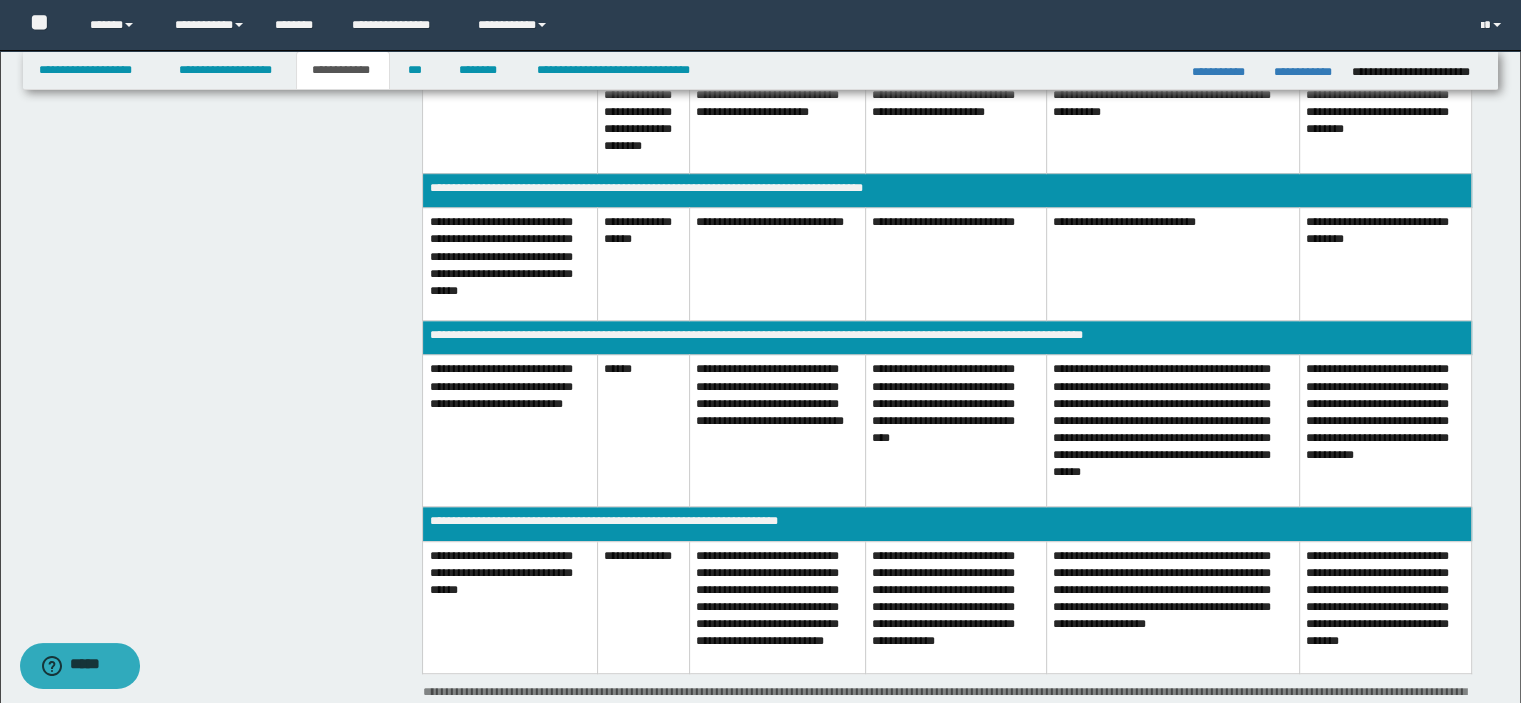 click on "**********" at bounding box center (1385, 607) 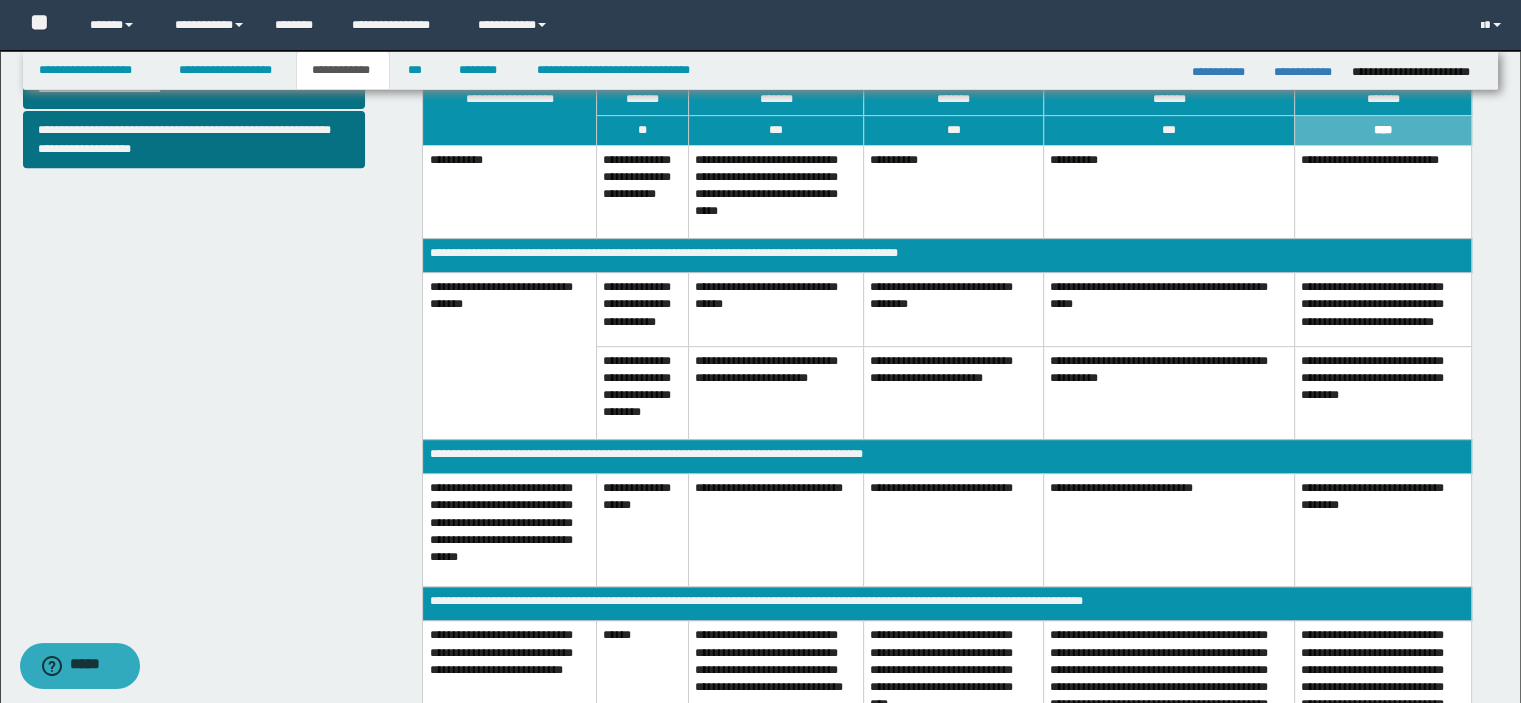 scroll, scrollTop: 800, scrollLeft: 0, axis: vertical 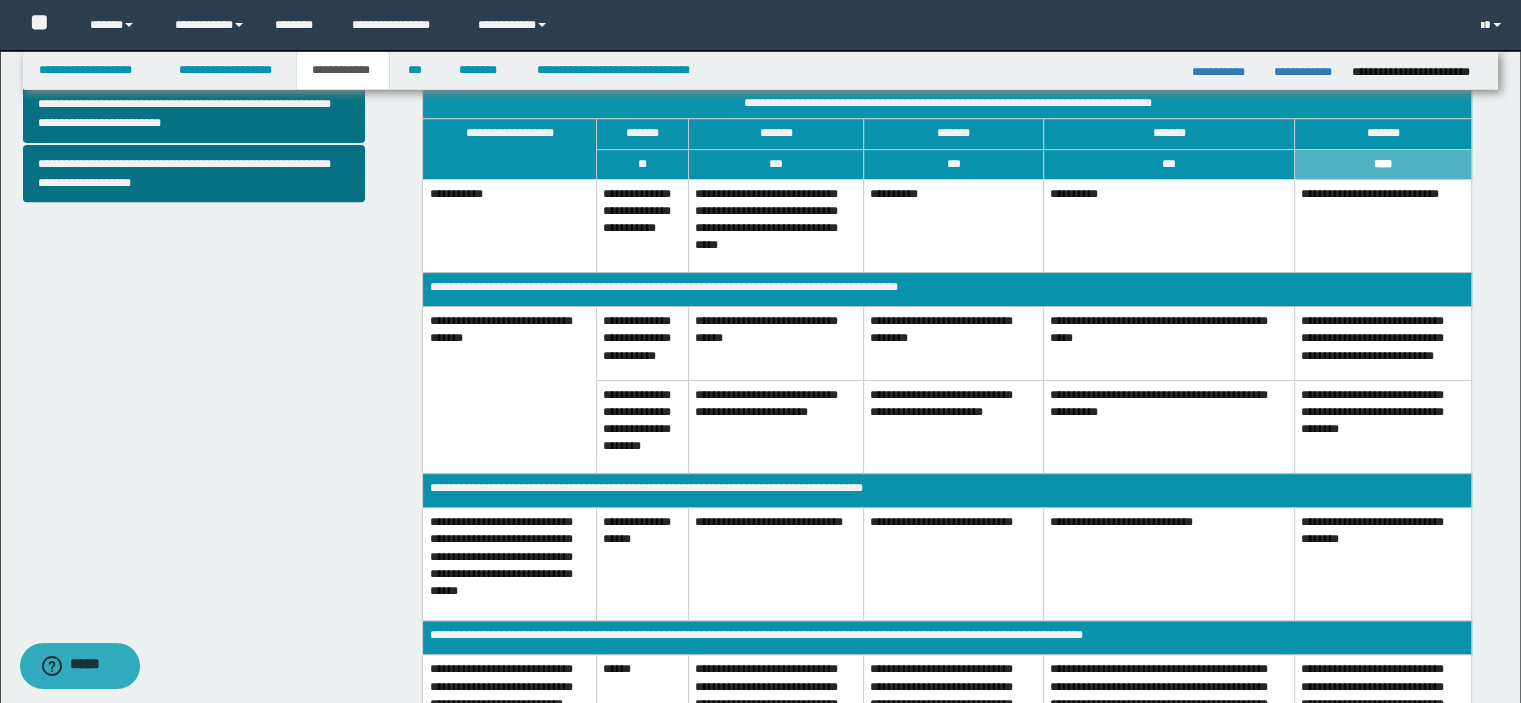 click on "**********" at bounding box center (1383, 426) 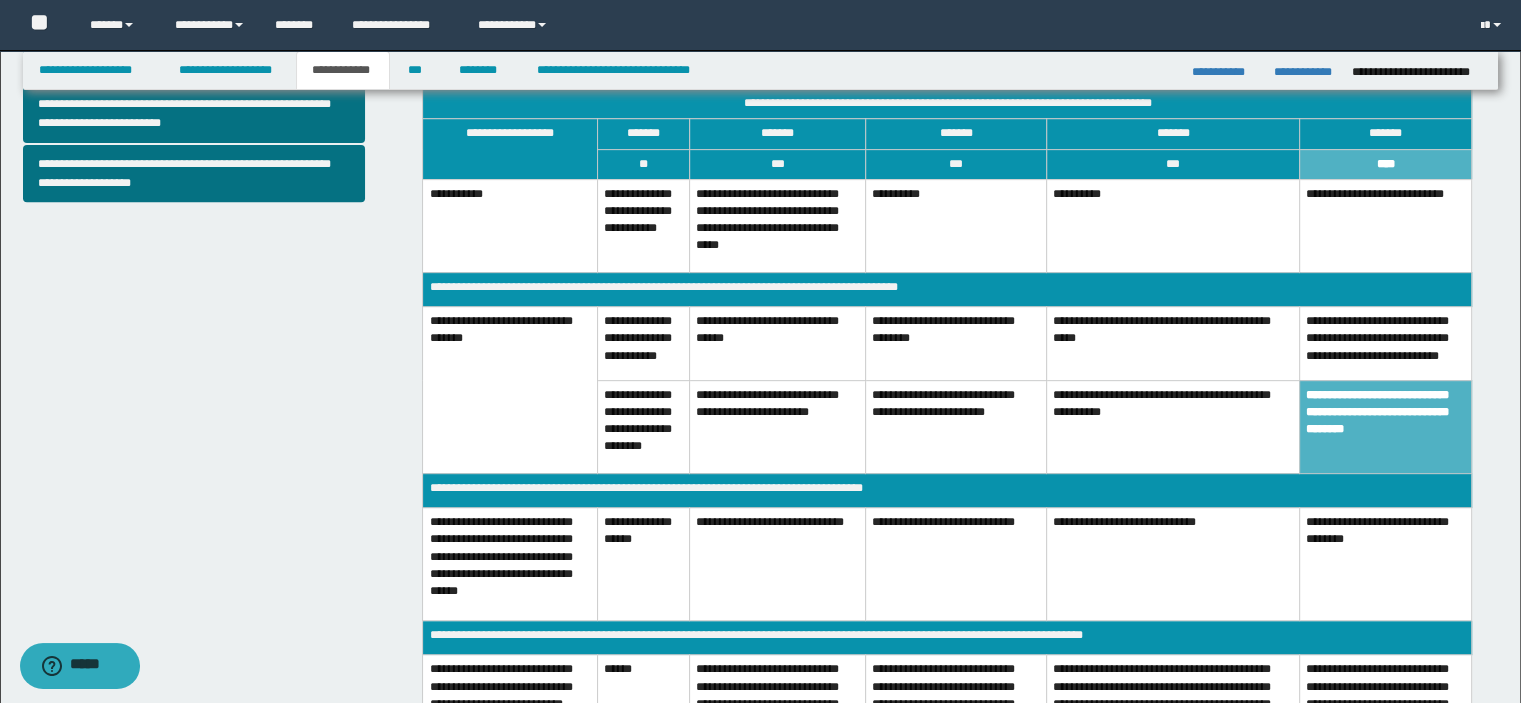 scroll, scrollTop: 1300, scrollLeft: 0, axis: vertical 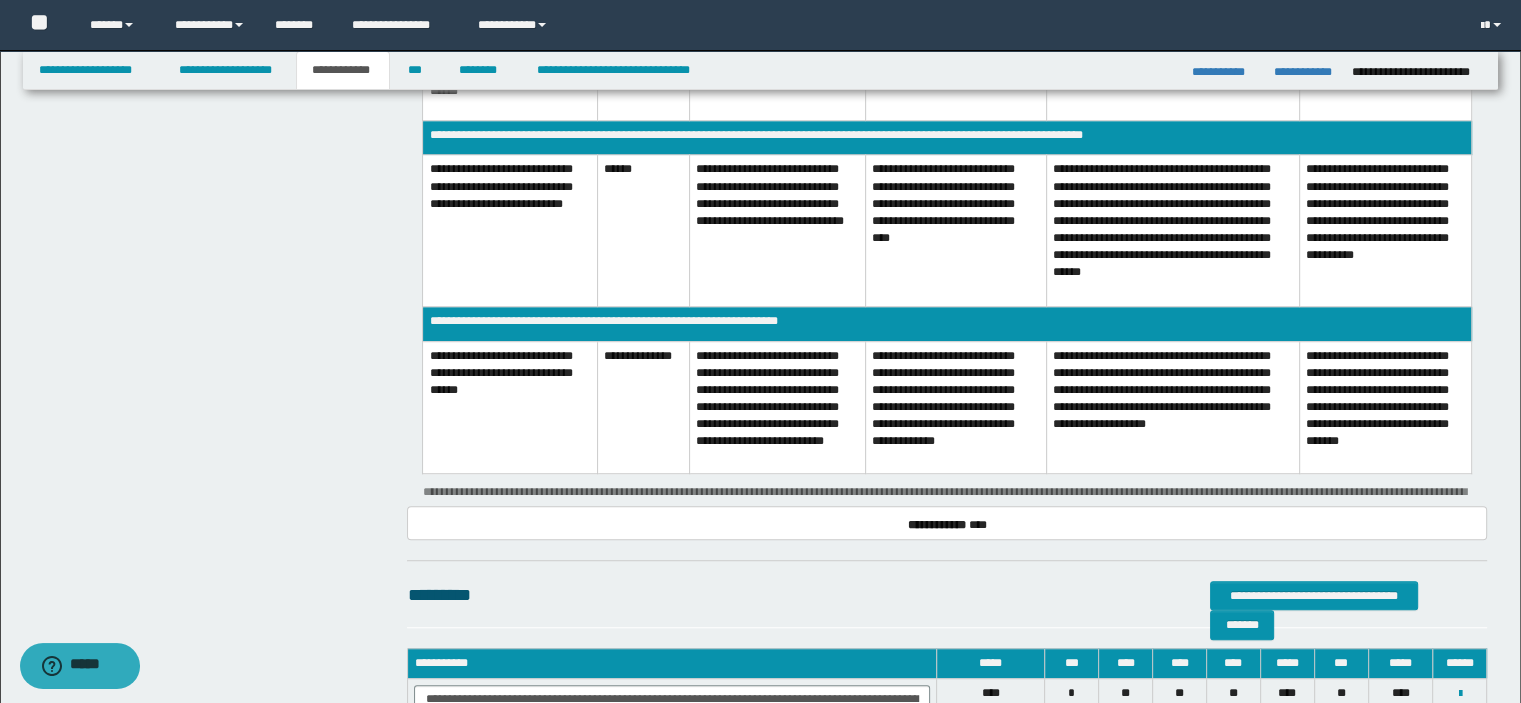 click on "**********" at bounding box center [1385, 407] 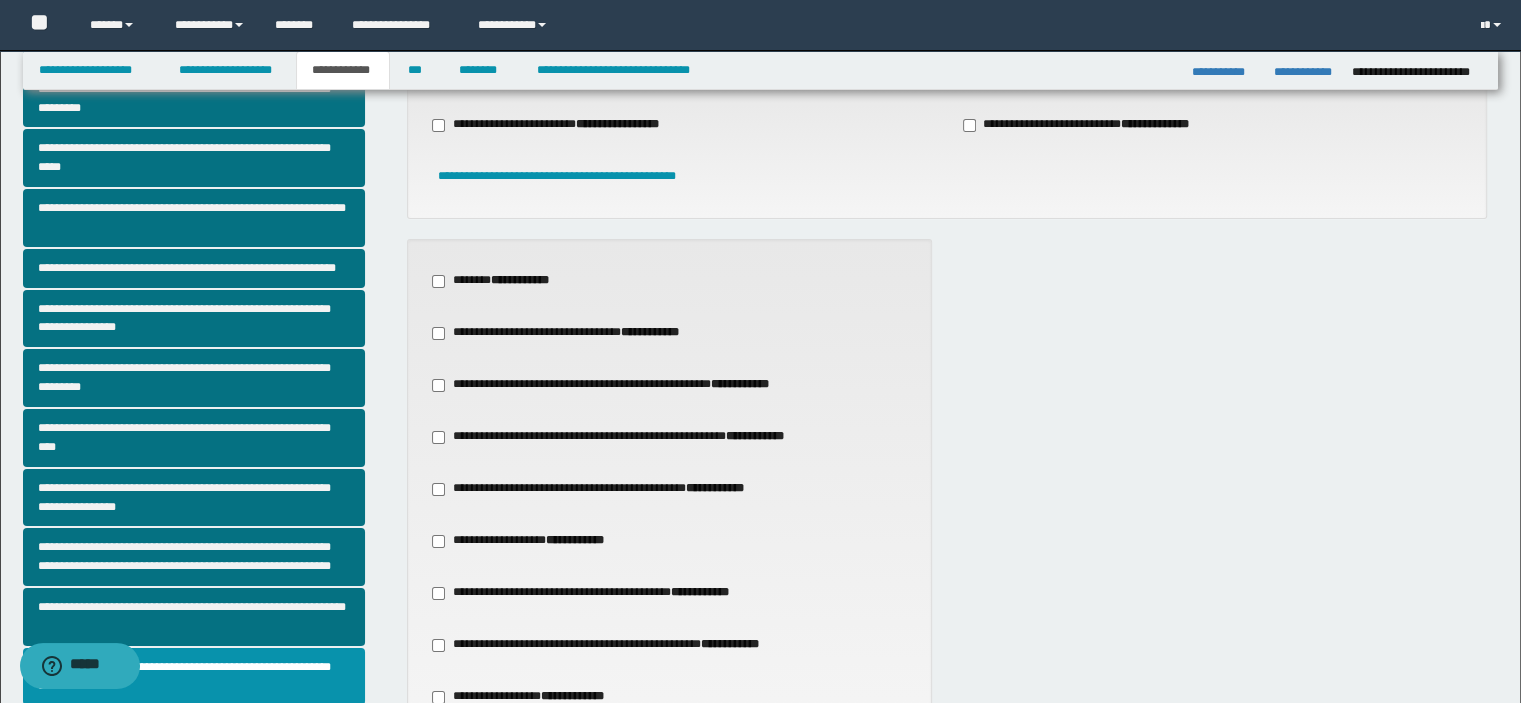 scroll, scrollTop: 0, scrollLeft: 0, axis: both 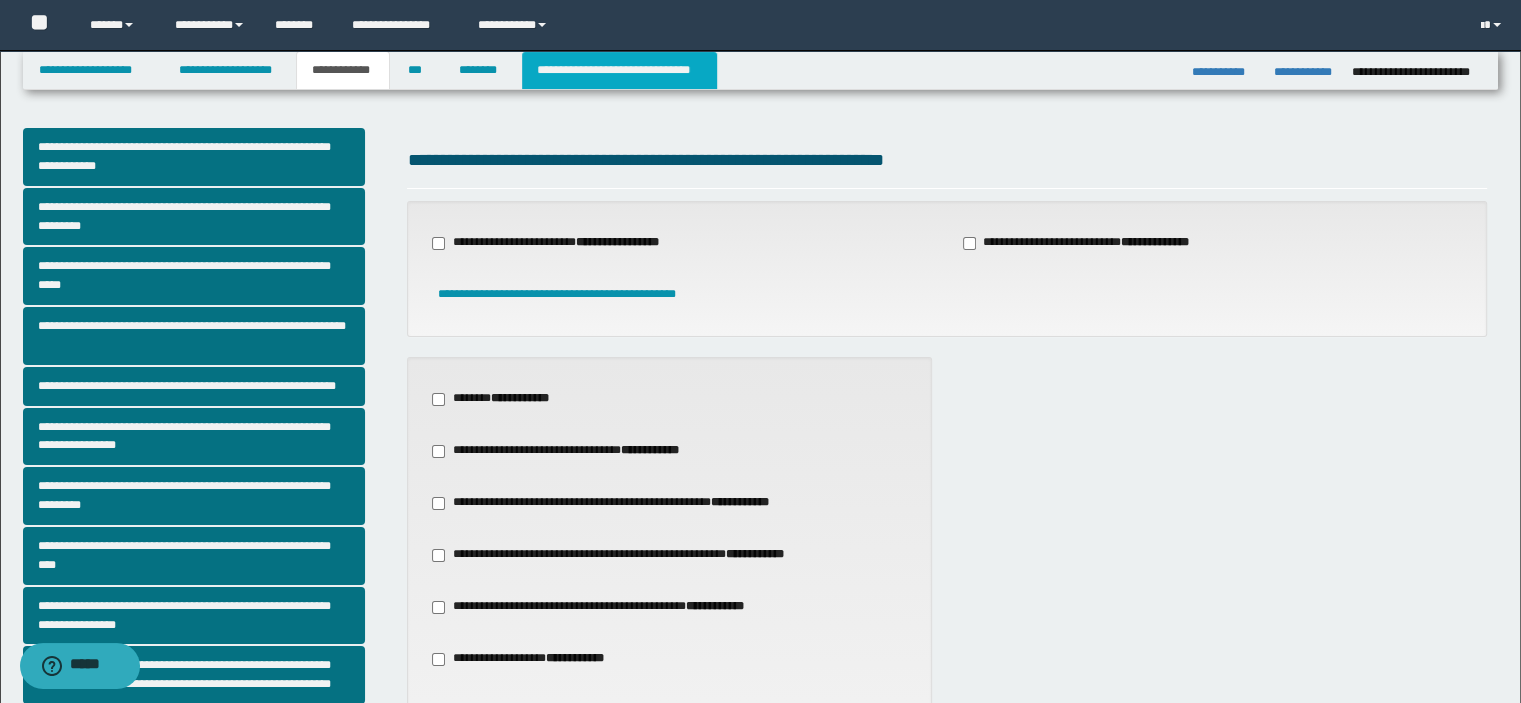 drag, startPoint x: 589, startPoint y: 65, endPoint x: 595, endPoint y: 90, distance: 25.70992 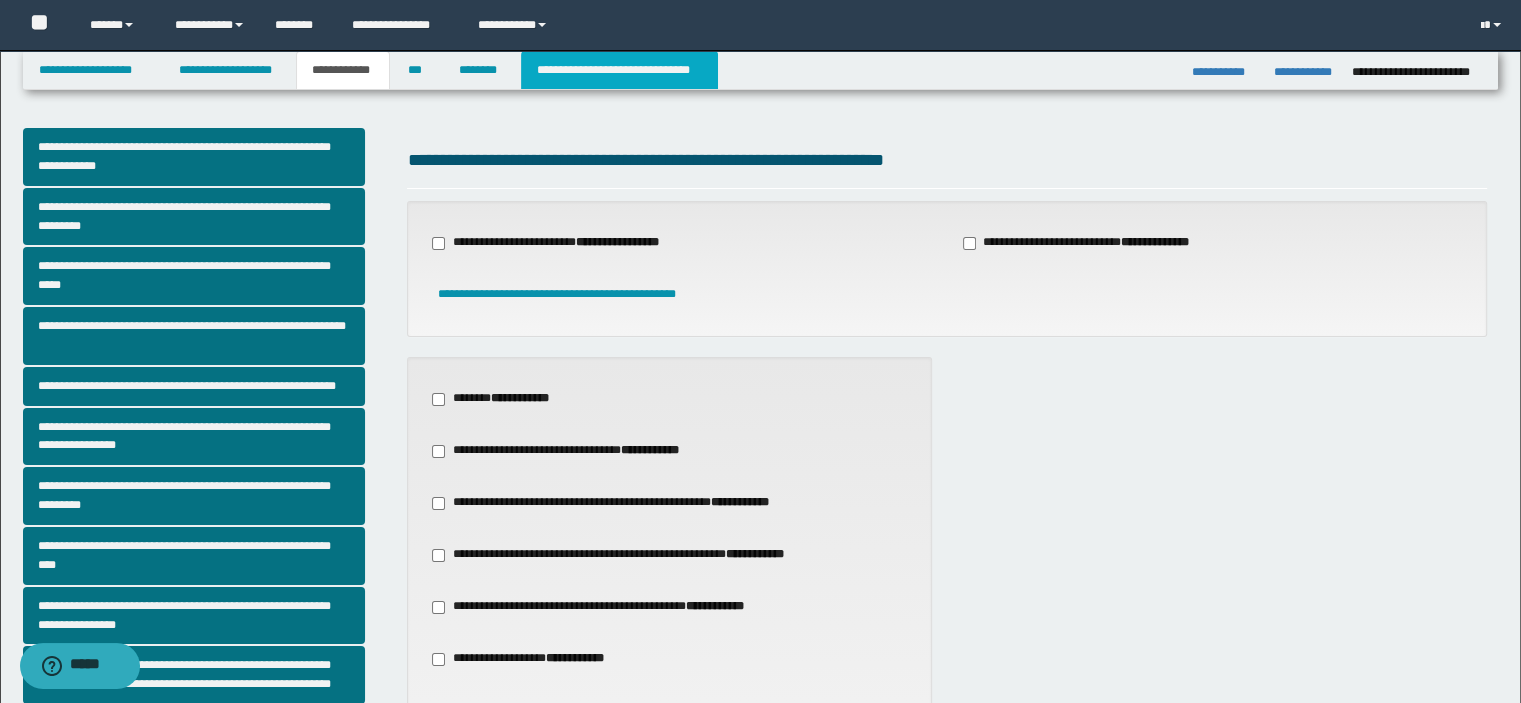 type 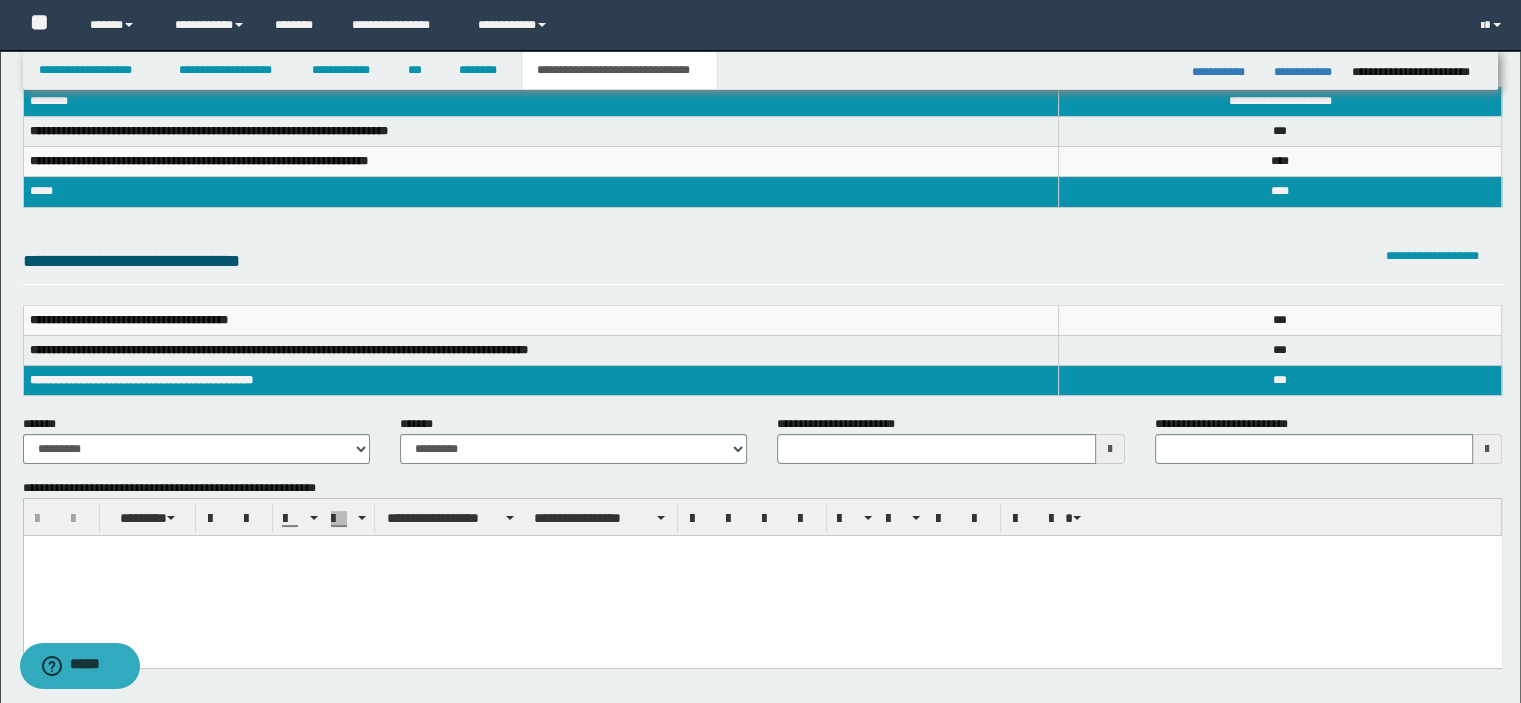 scroll, scrollTop: 0, scrollLeft: 0, axis: both 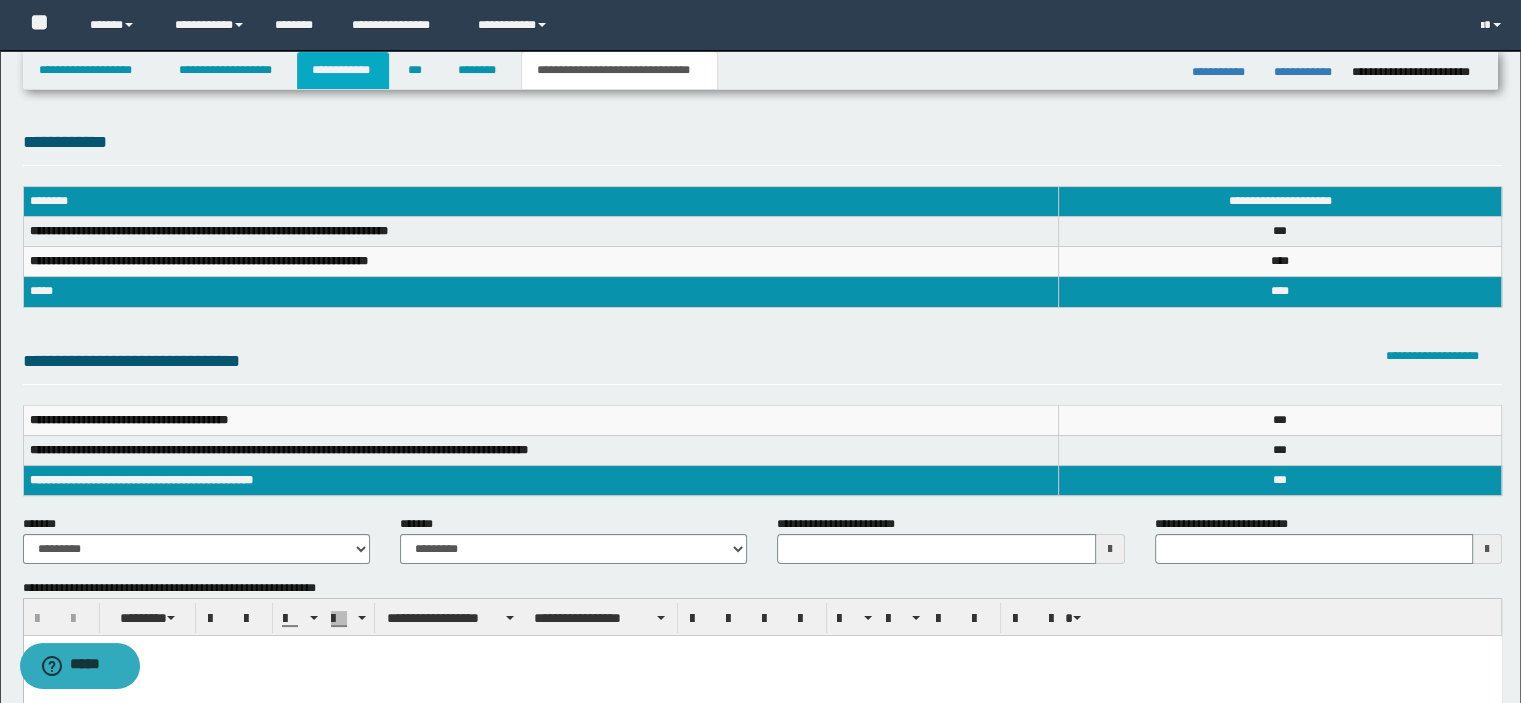 click on "**********" at bounding box center (343, 70) 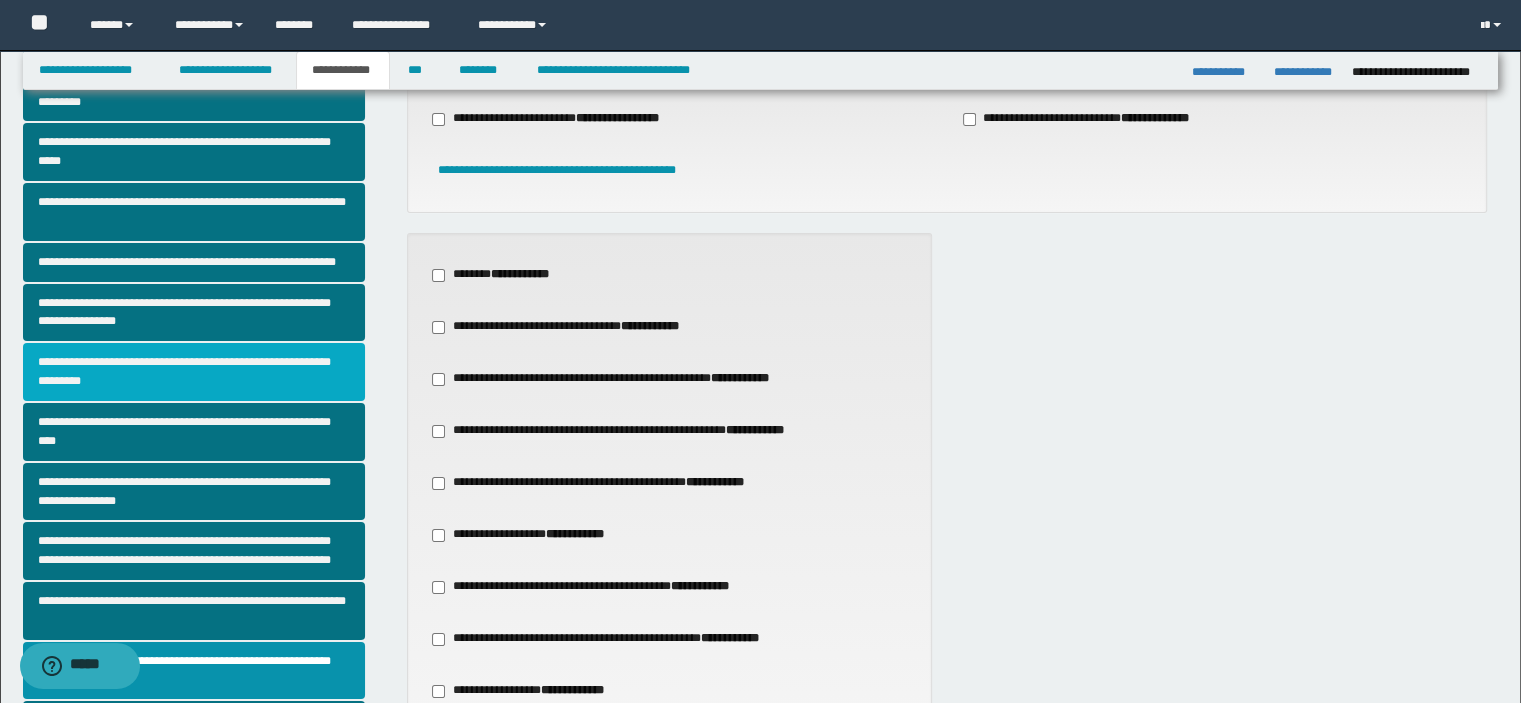 scroll, scrollTop: 300, scrollLeft: 0, axis: vertical 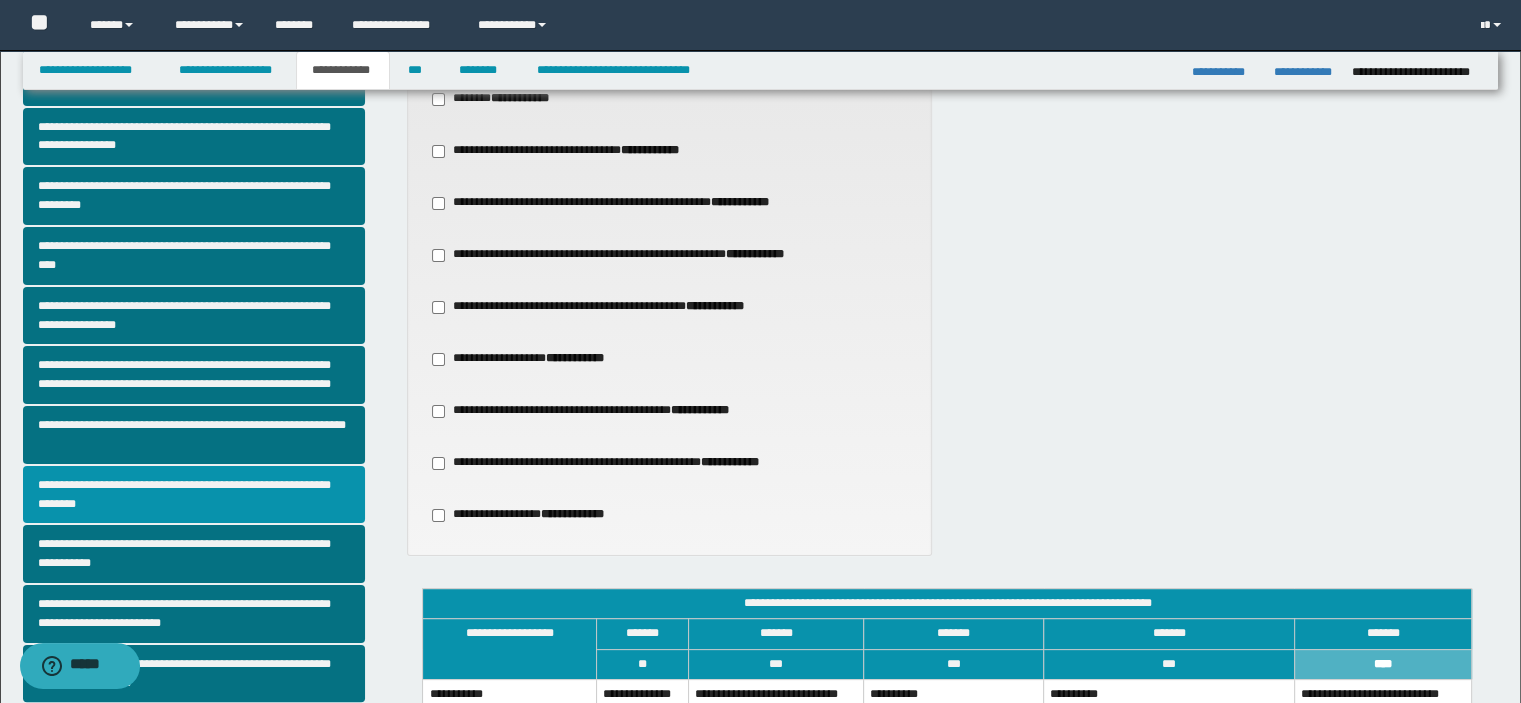 click on "**********" at bounding box center [194, 495] 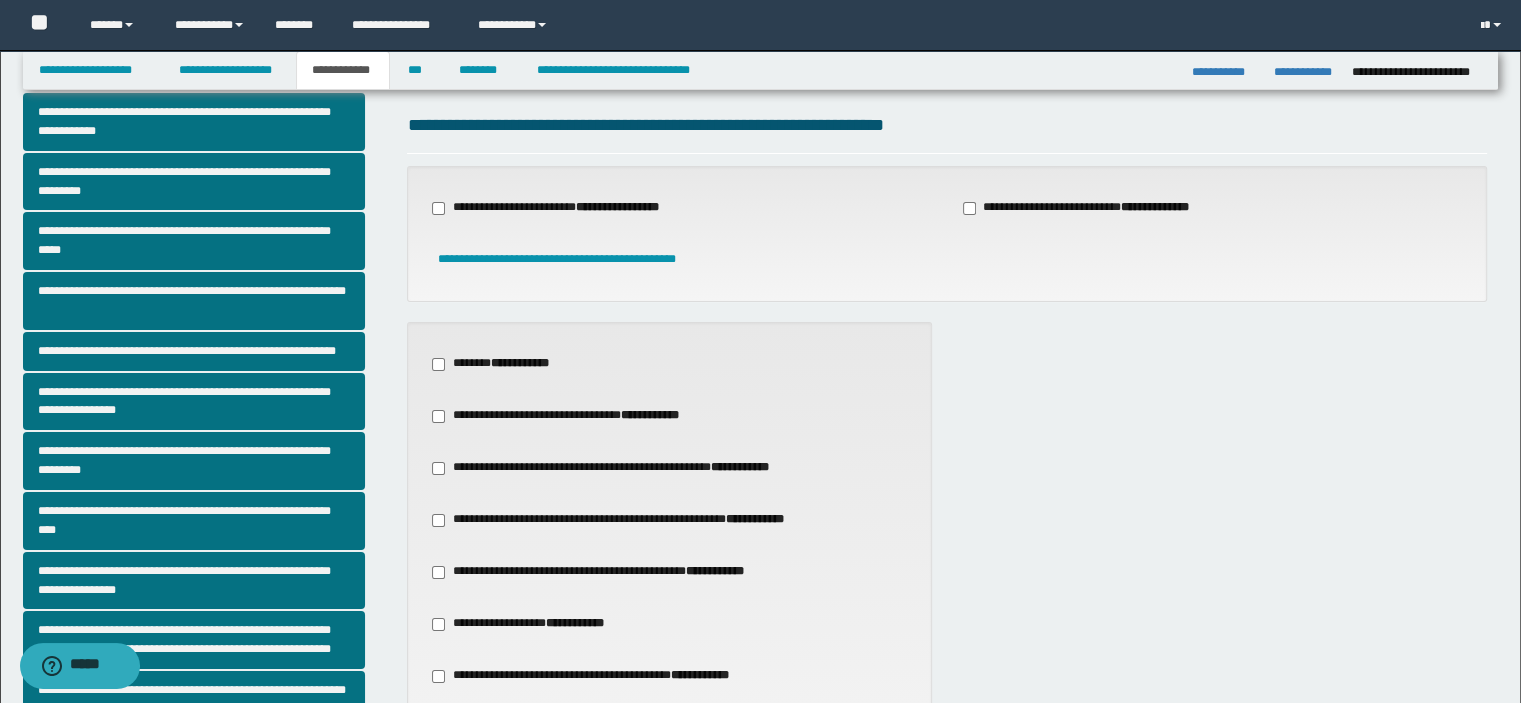 scroll, scrollTop: 0, scrollLeft: 0, axis: both 